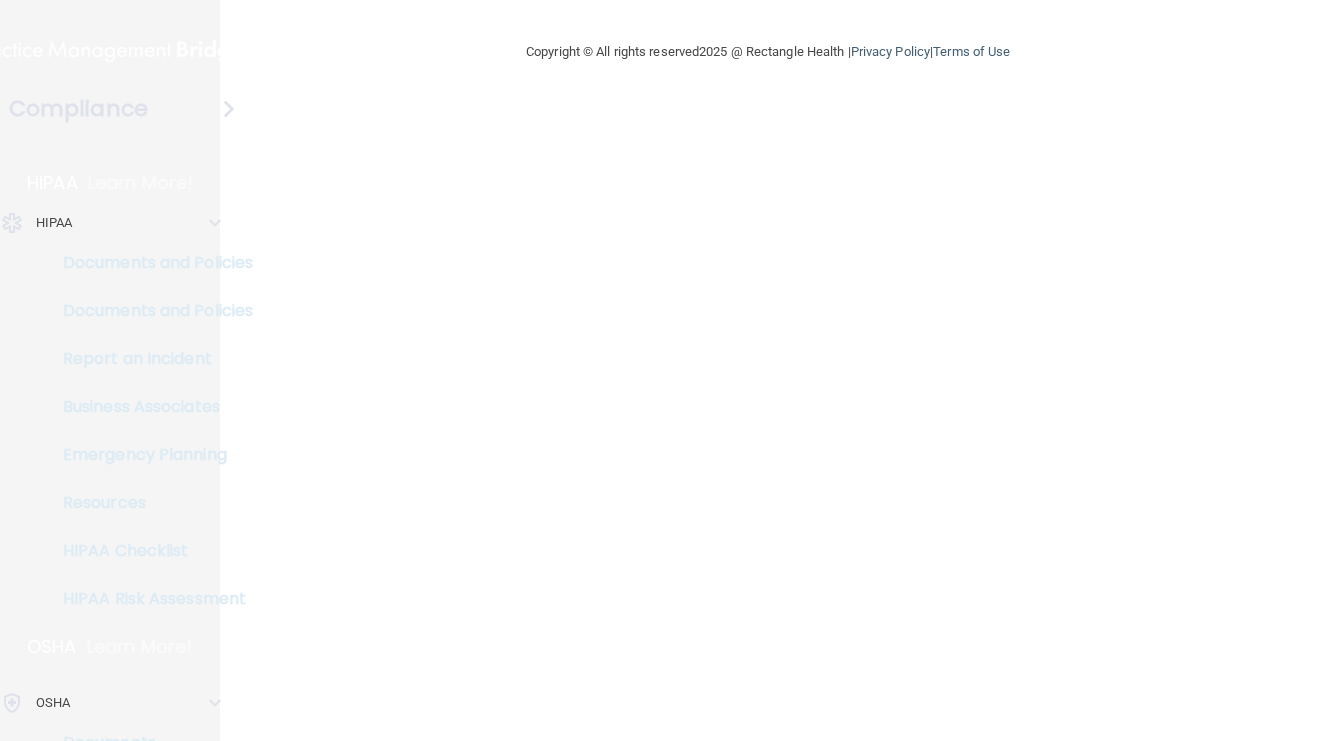 scroll, scrollTop: 0, scrollLeft: 0, axis: both 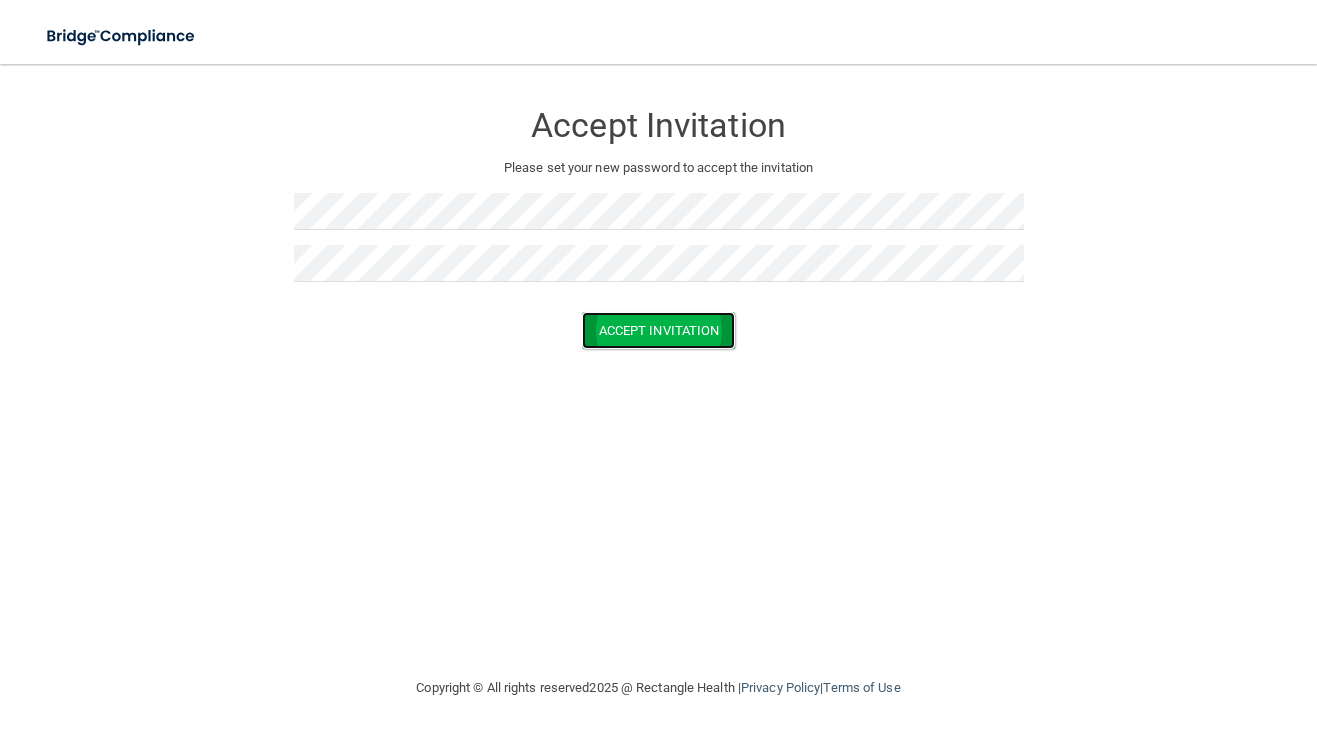 click on "Accept Invitation" at bounding box center [659, 330] 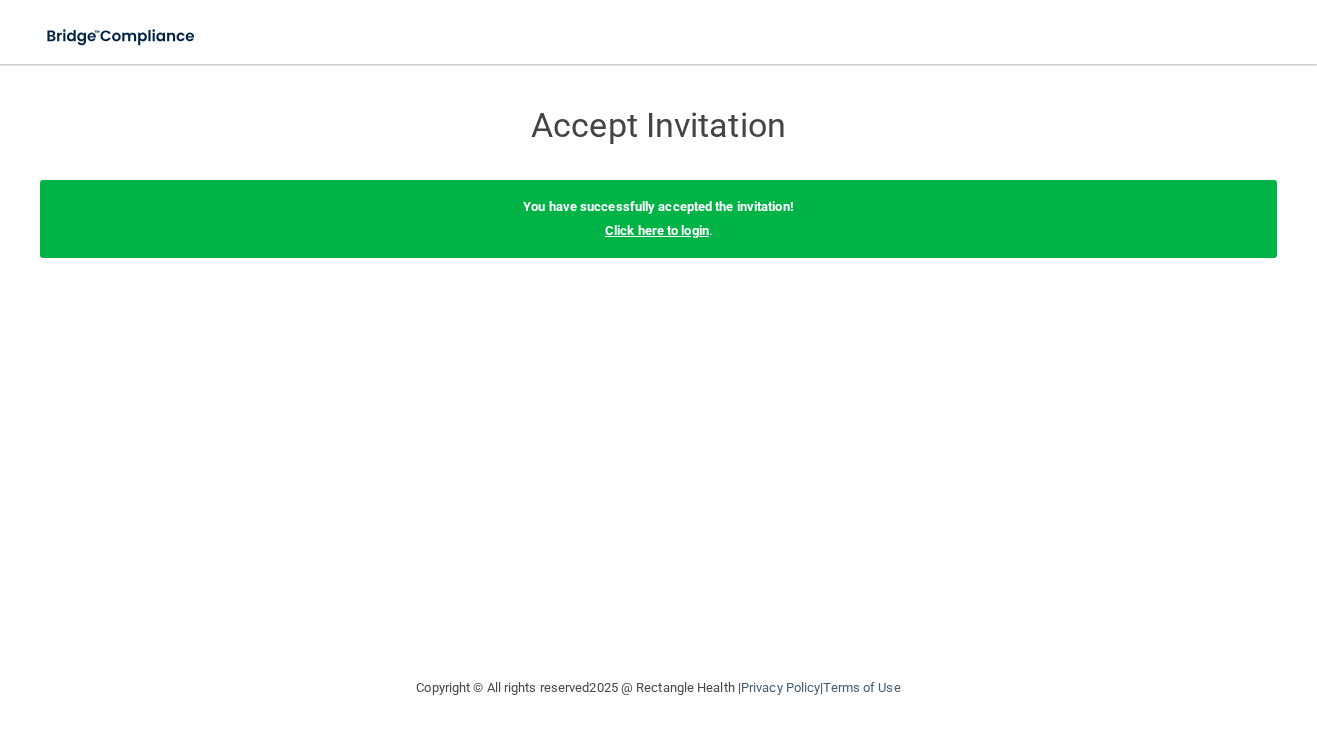 click on "Click here to login" at bounding box center [657, 230] 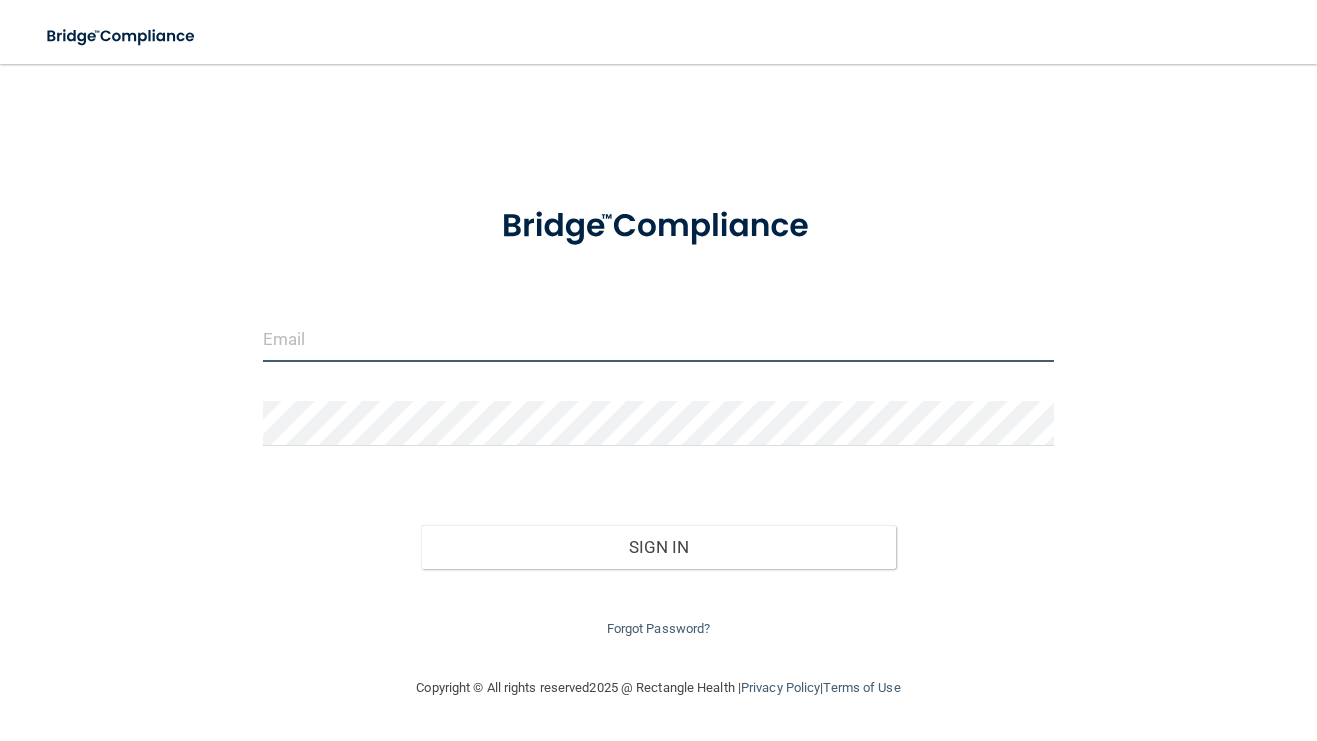 click at bounding box center [659, 339] 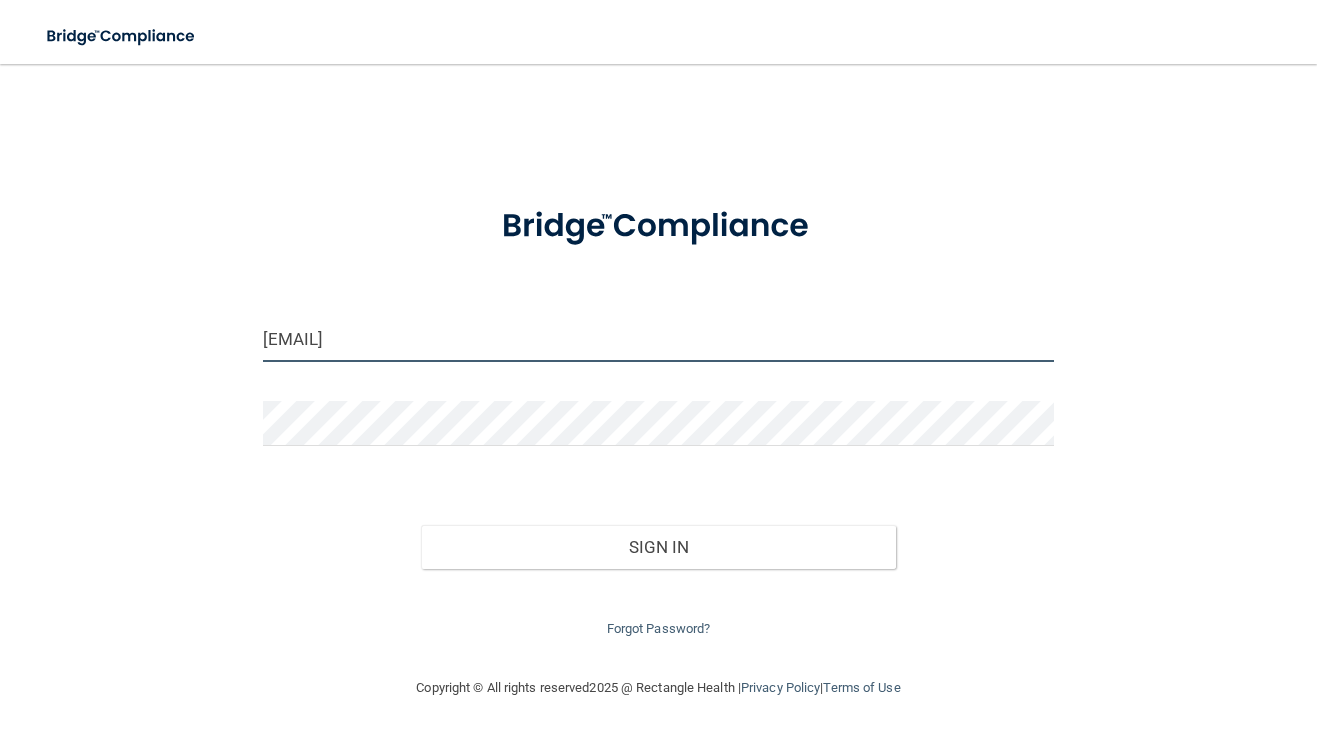 type on "[EMAIL]" 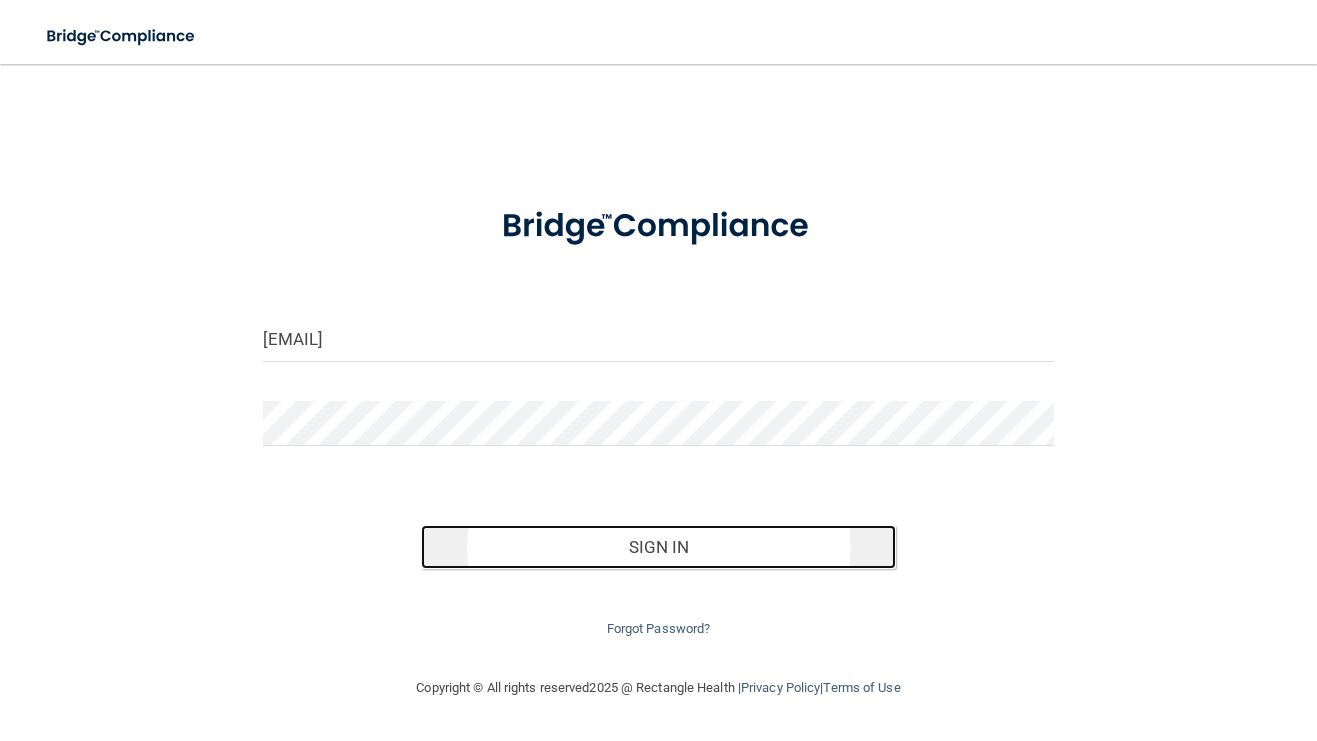 click on "Sign In" at bounding box center (658, 547) 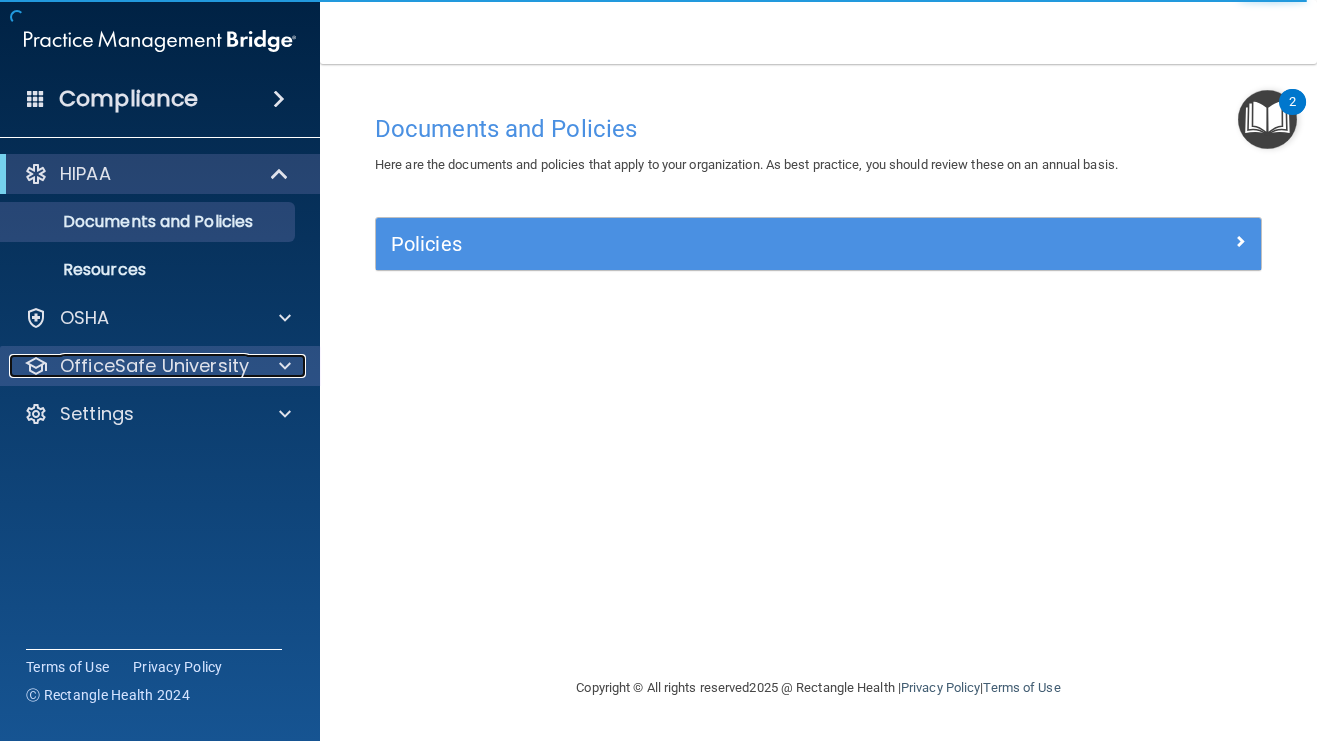 click at bounding box center (285, 366) 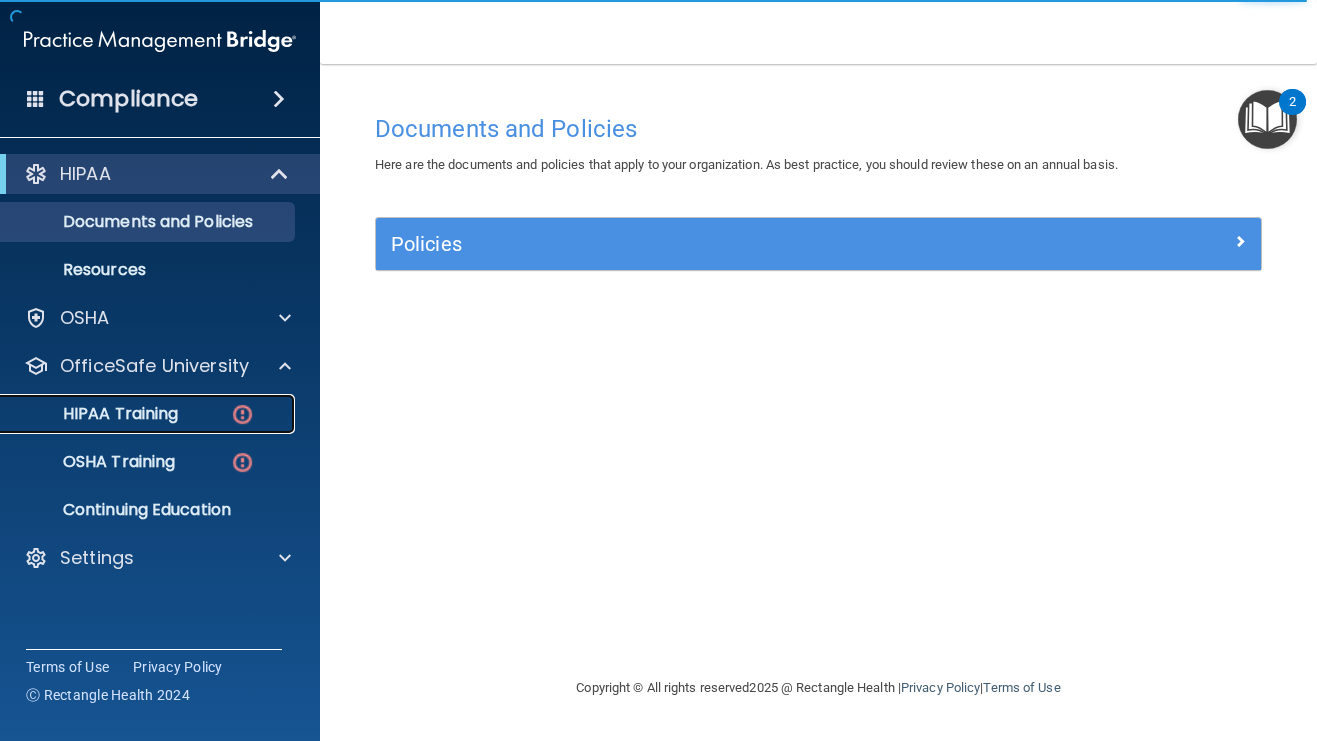 click on "HIPAA Training" at bounding box center (95, 414) 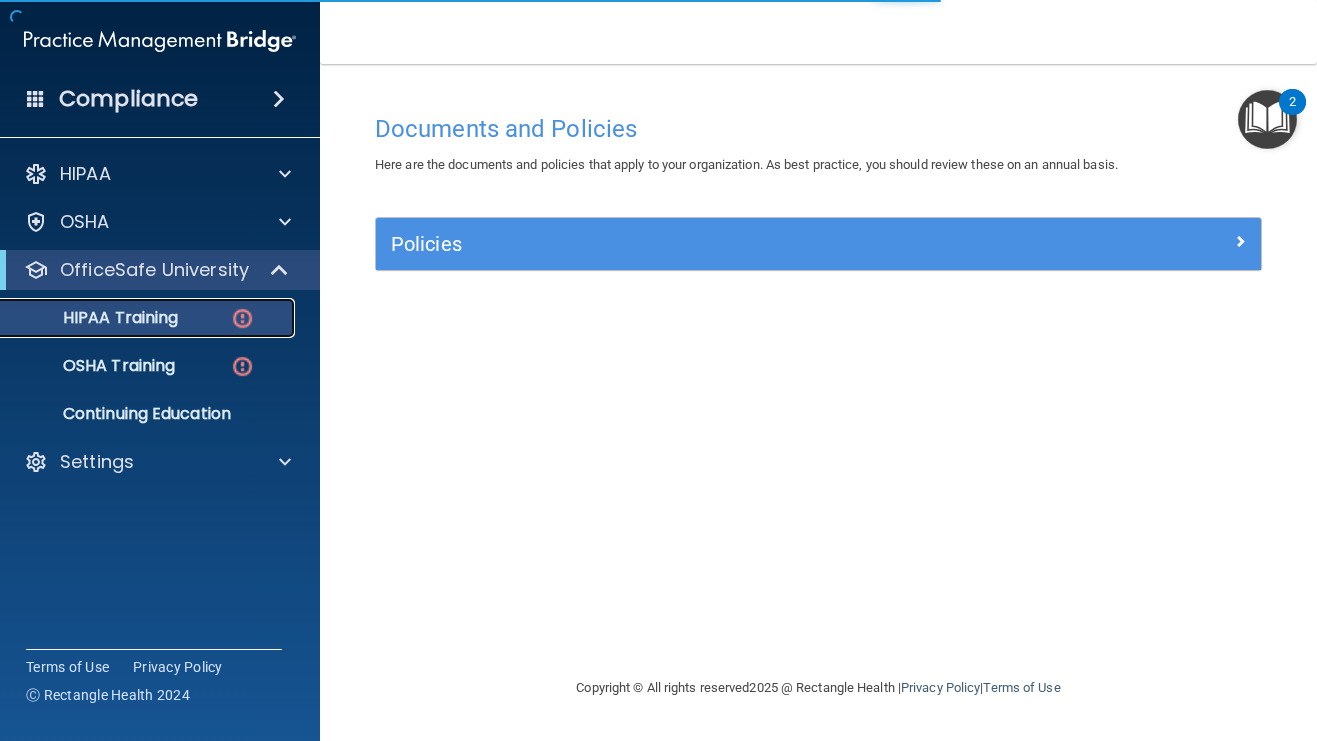 click on "HIPAA Training" at bounding box center (95, 318) 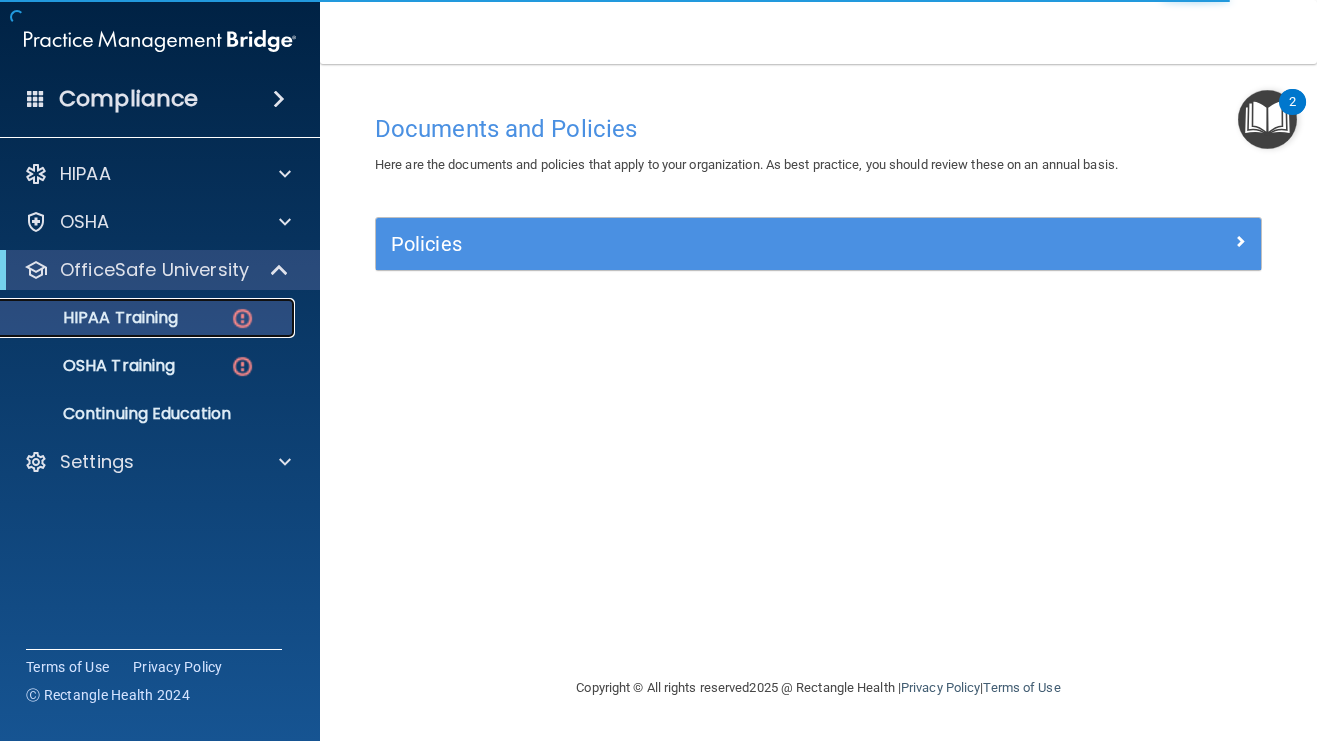 click at bounding box center [242, 318] 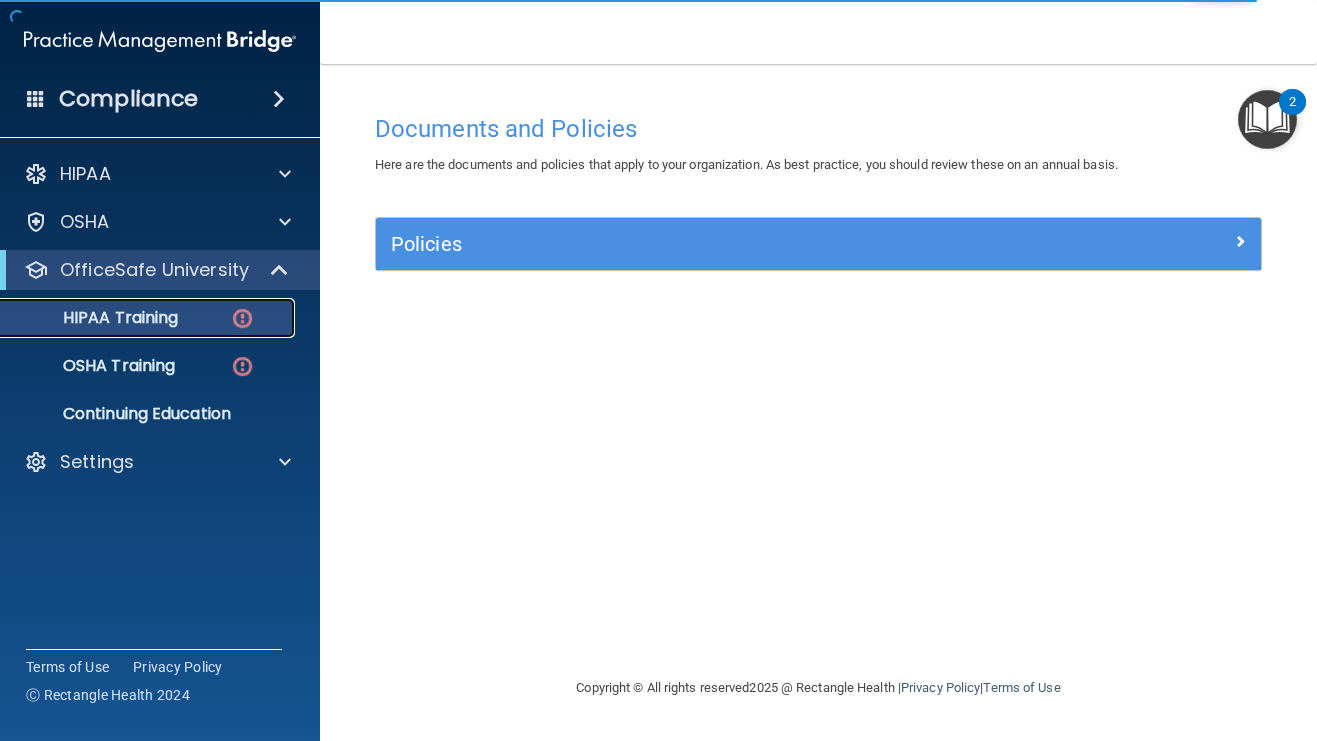 click on "HIPAA Training" at bounding box center [95, 318] 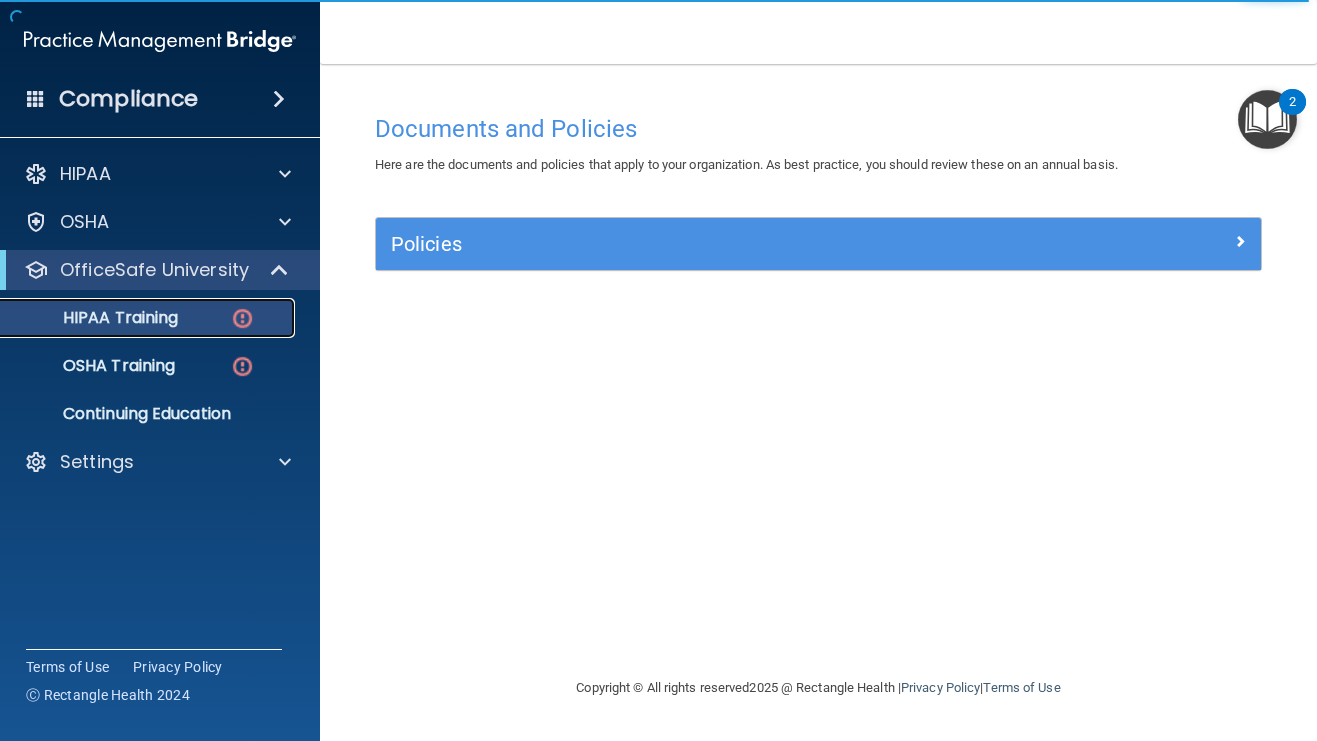 click on "HIPAA Training" at bounding box center (95, 318) 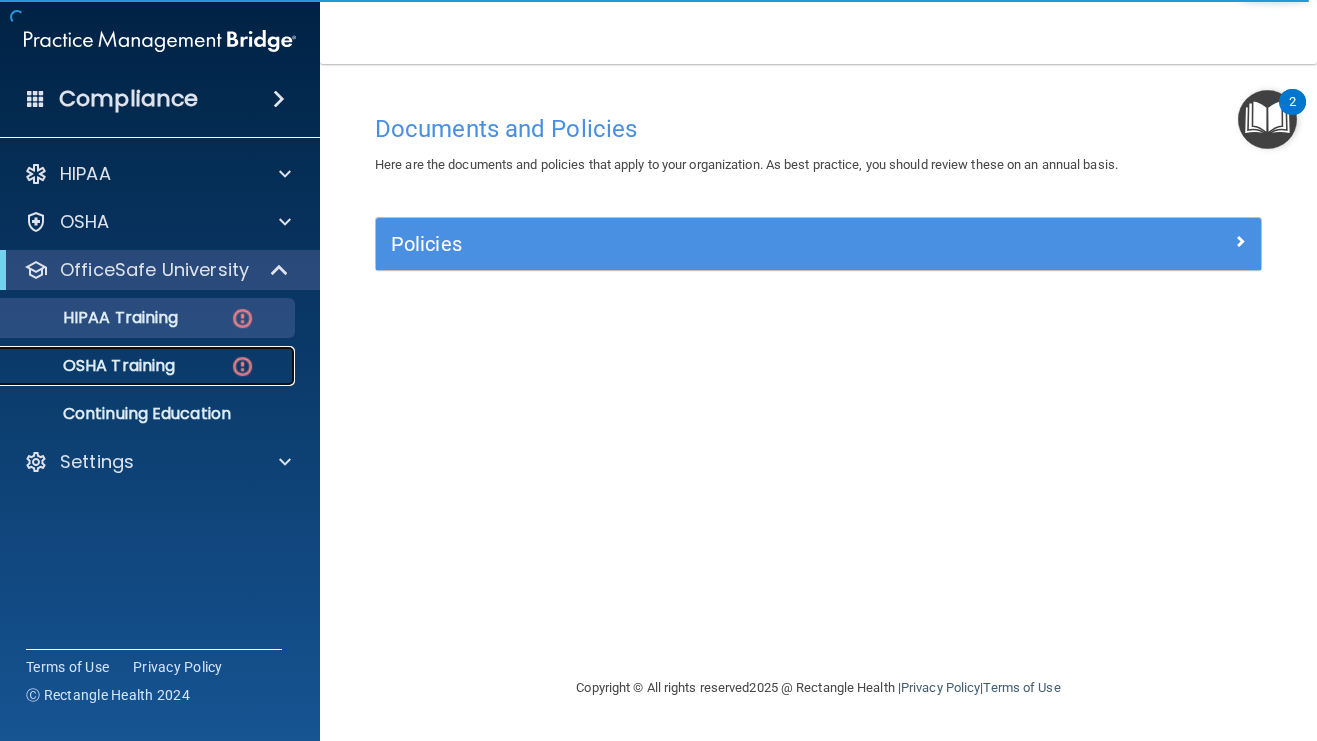 click on "OSHA Training" at bounding box center [94, 366] 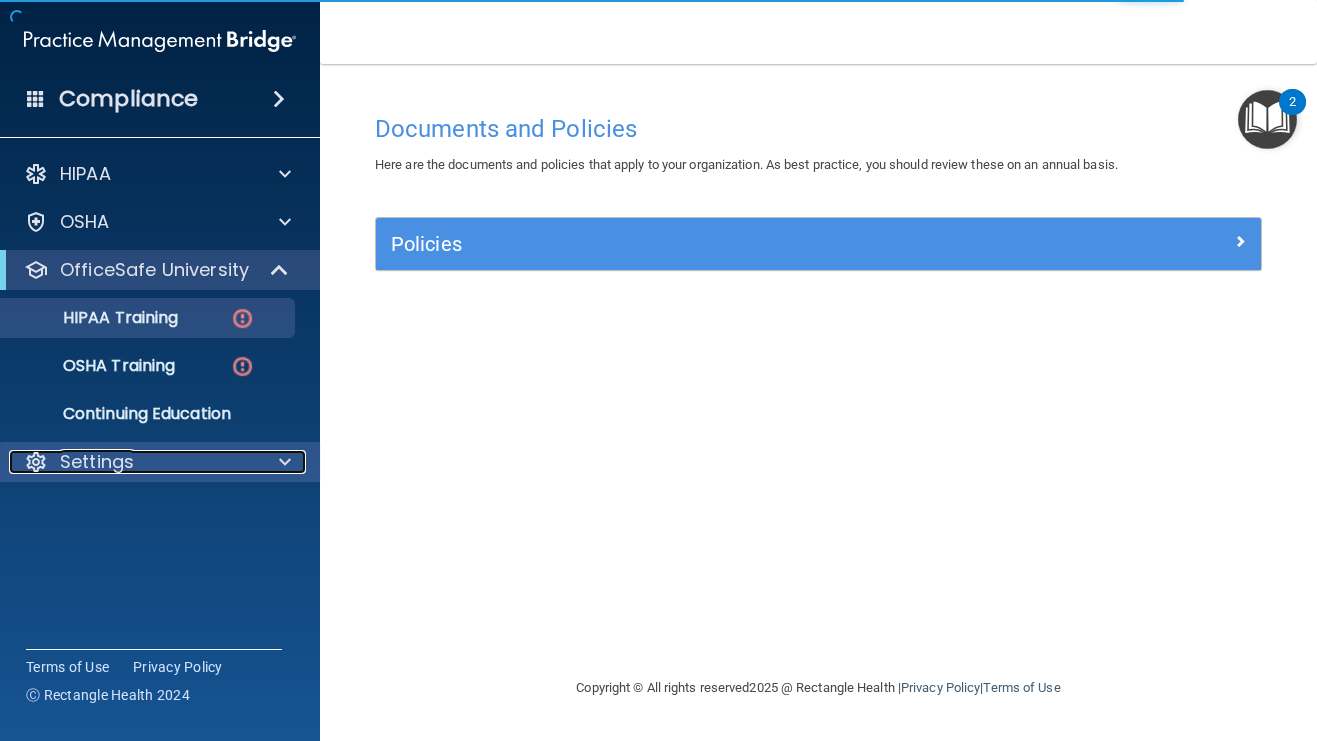 click on "Settings" at bounding box center [160, 462] 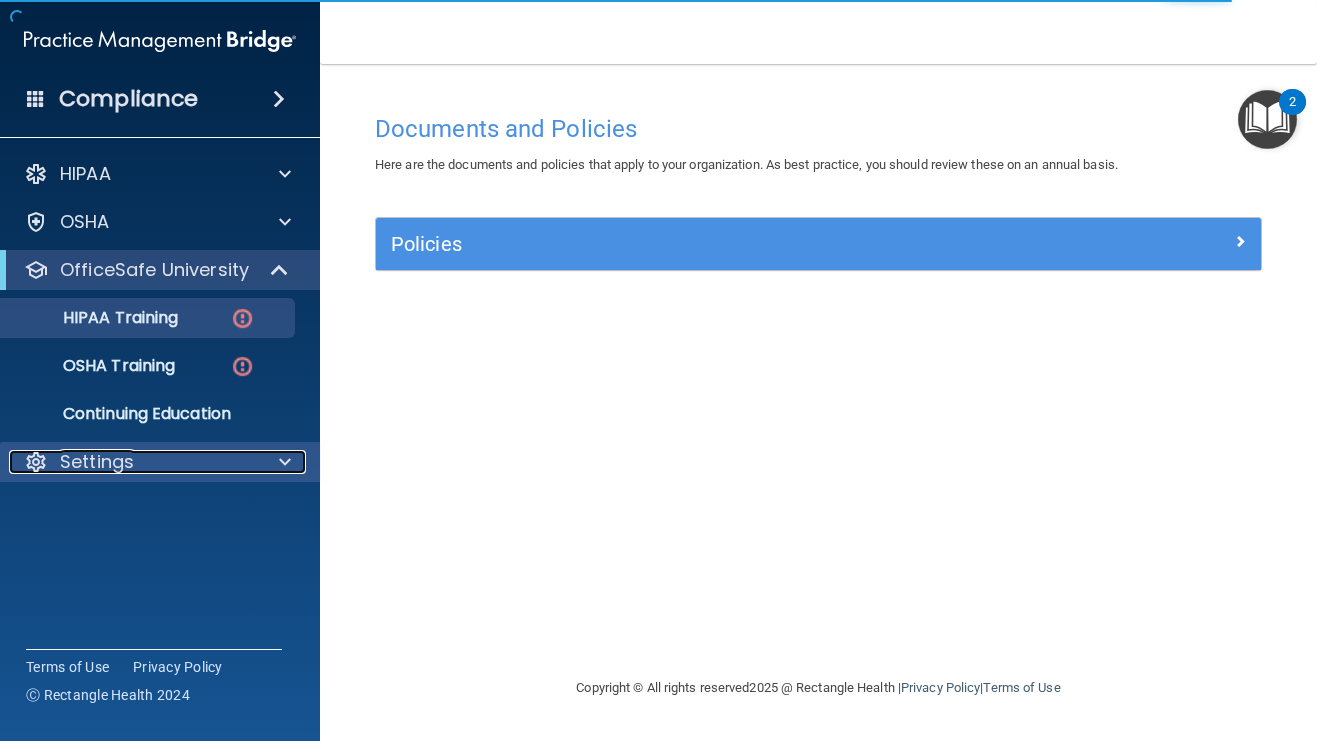 click at bounding box center [285, 462] 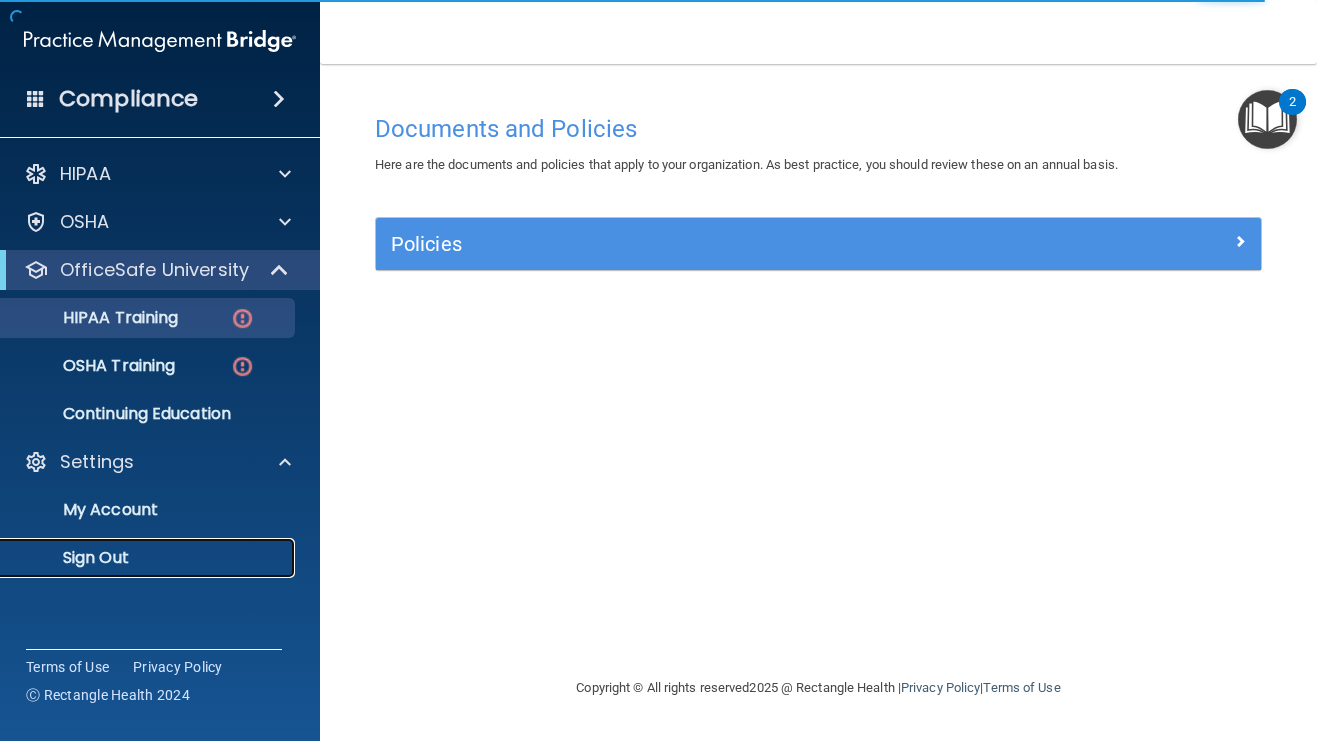 click on "Sign Out" at bounding box center [149, 558] 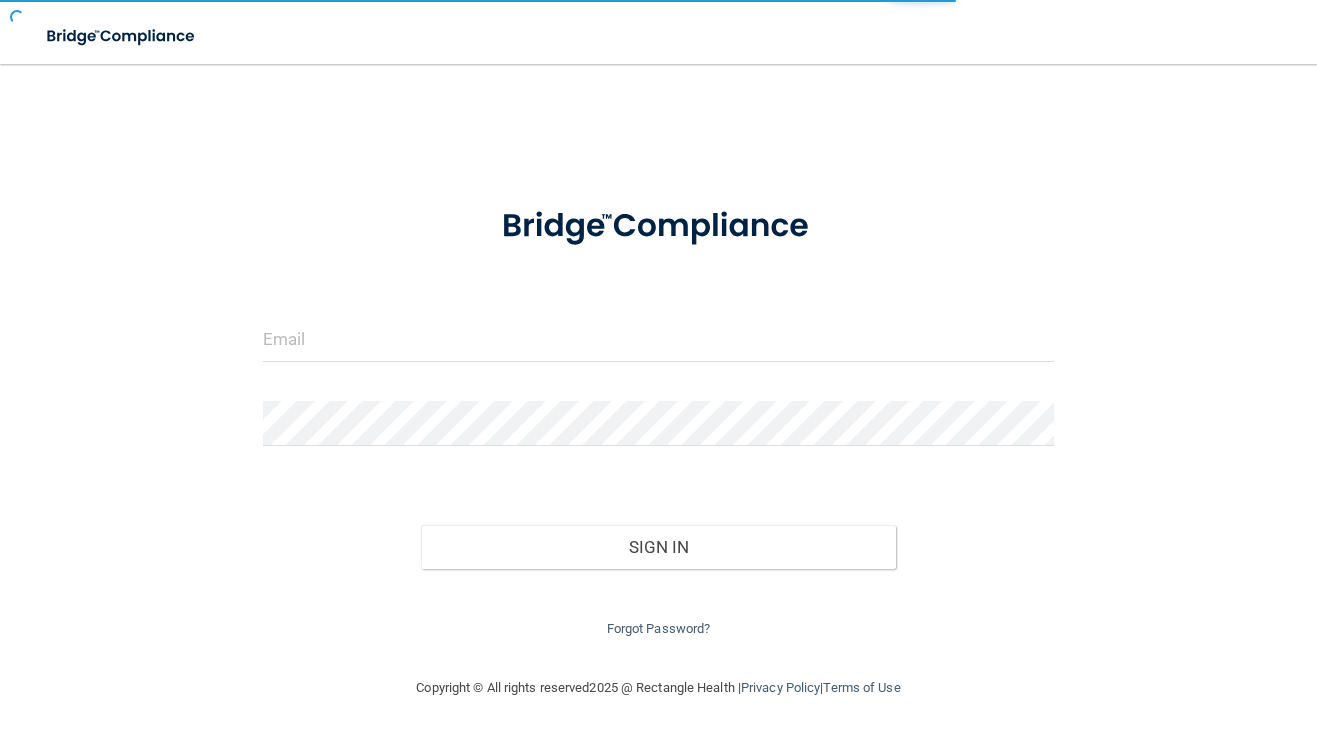 click on "Invalid email/password.     You don't have permission to access that page.       Sign In            Forgot Password?" at bounding box center [659, 412] 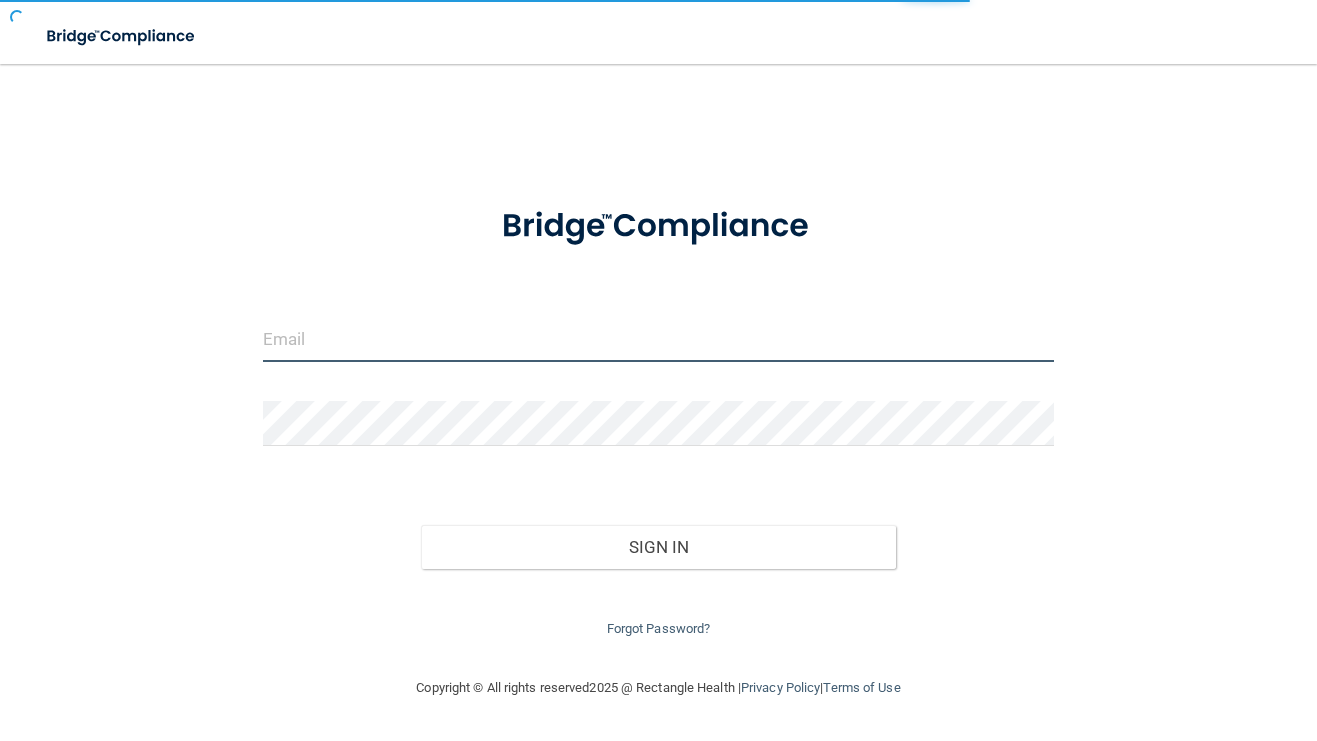 click at bounding box center [659, 339] 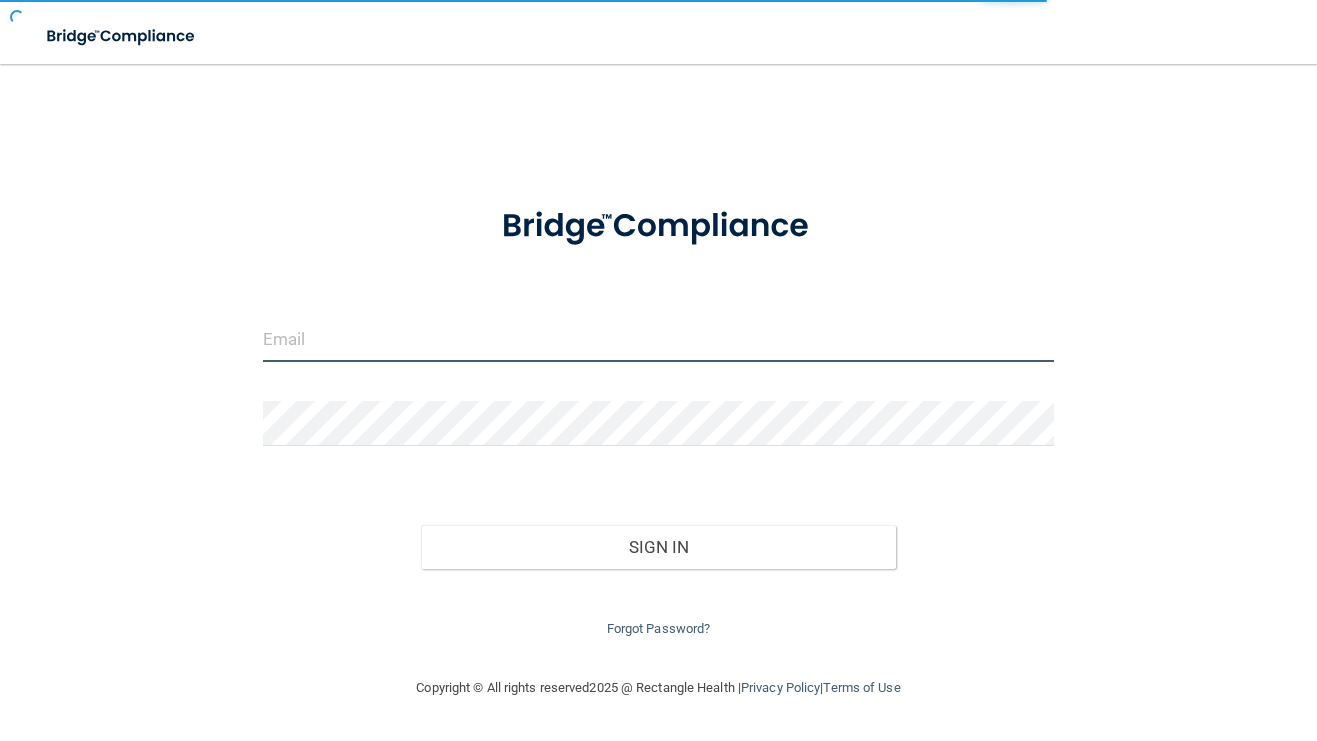 type on "[EMAIL]" 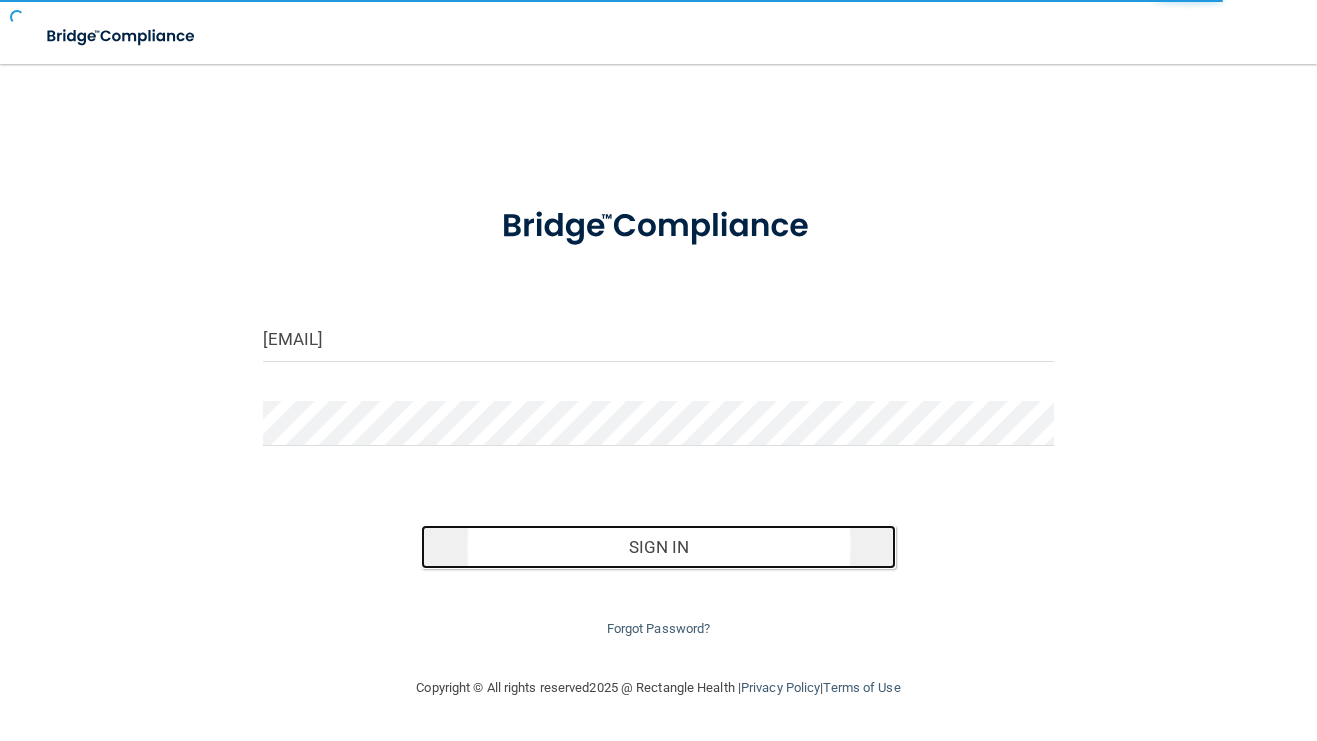 click on "Sign In" at bounding box center (658, 547) 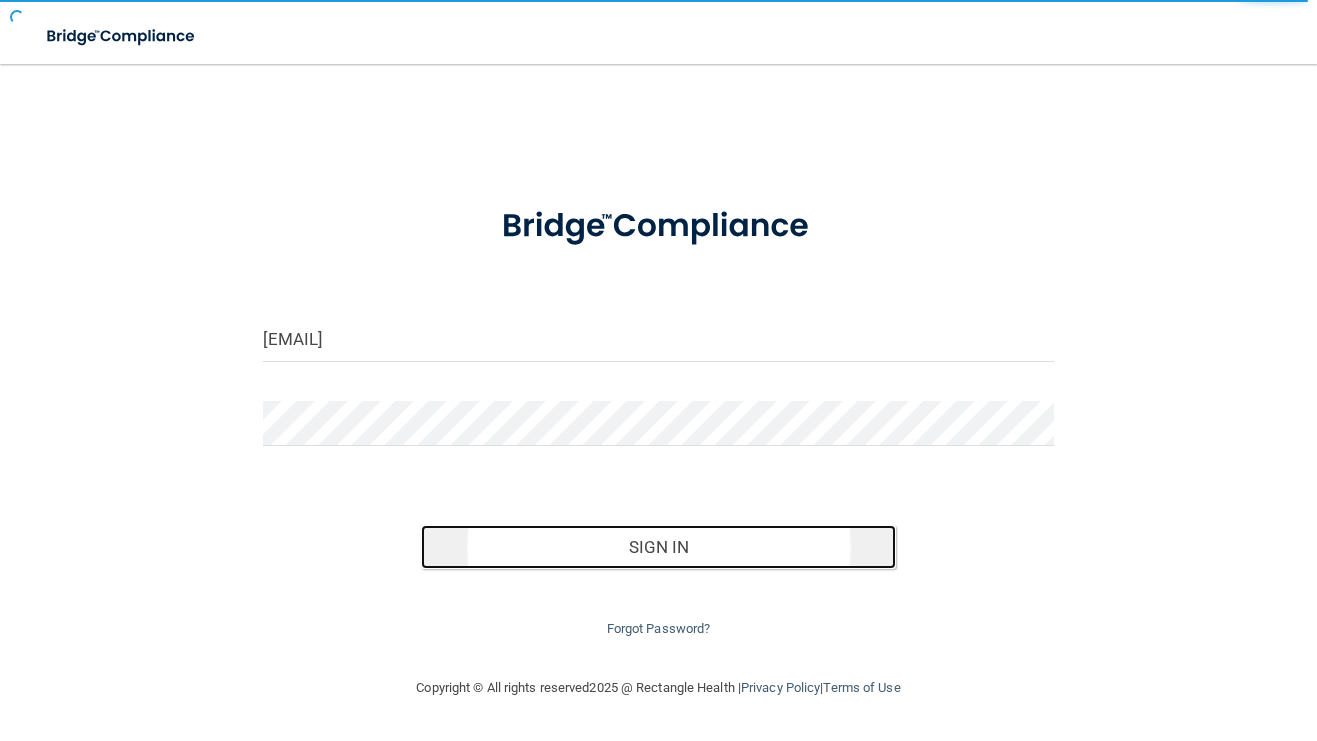 click on "Sign In" at bounding box center (658, 547) 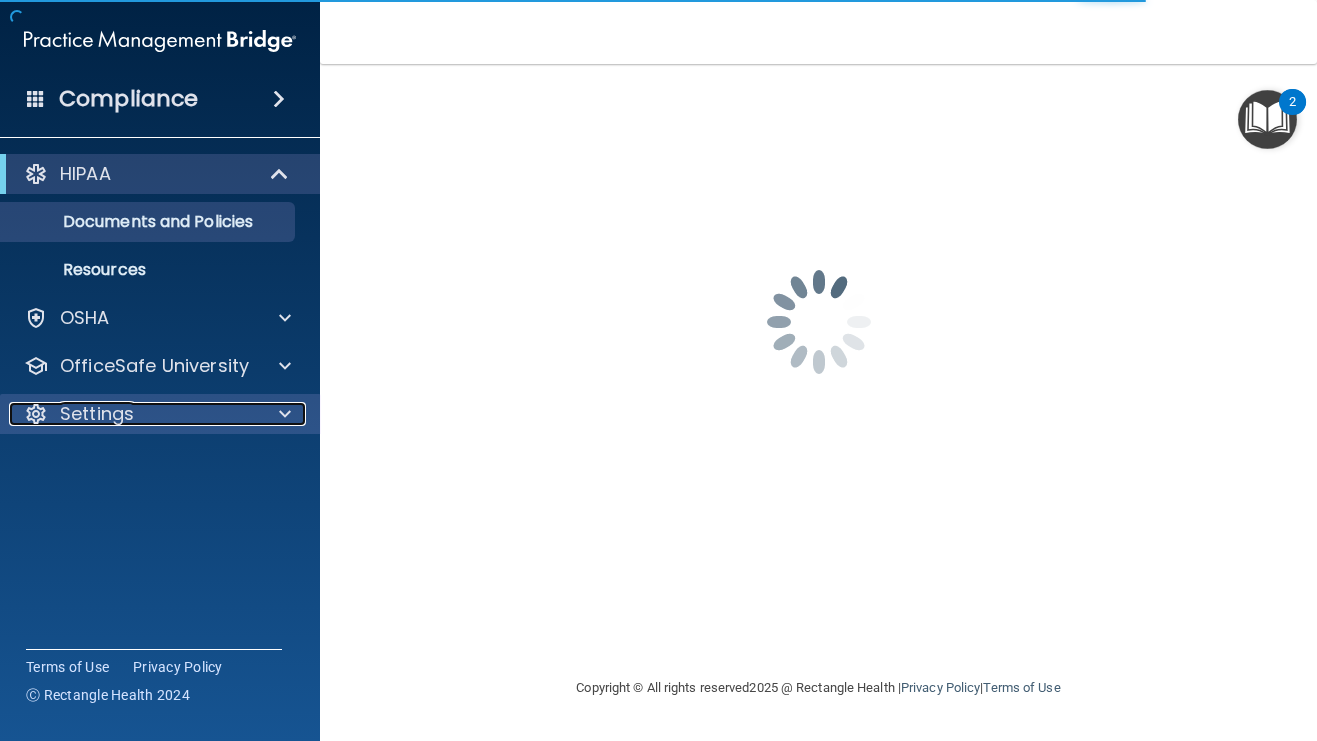click on "Settings" at bounding box center [133, 414] 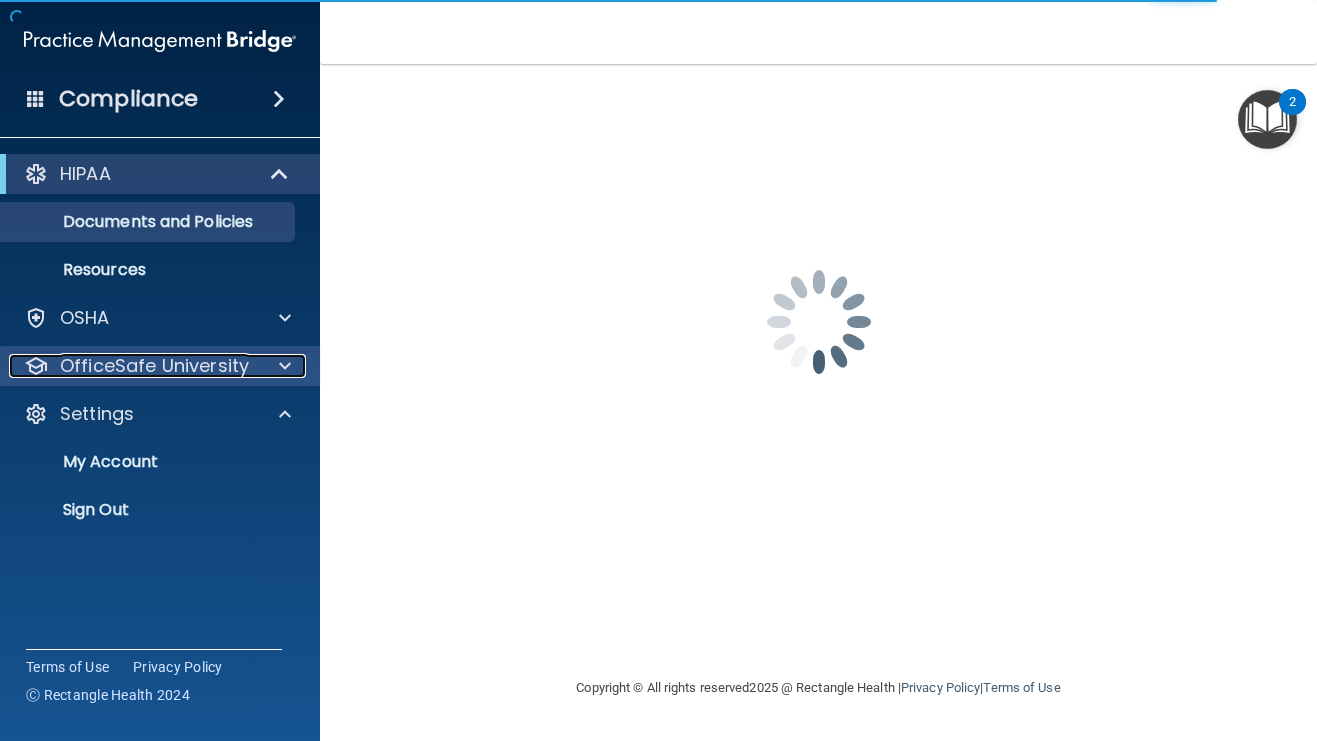 click on "OfficeSafe University" at bounding box center [154, 366] 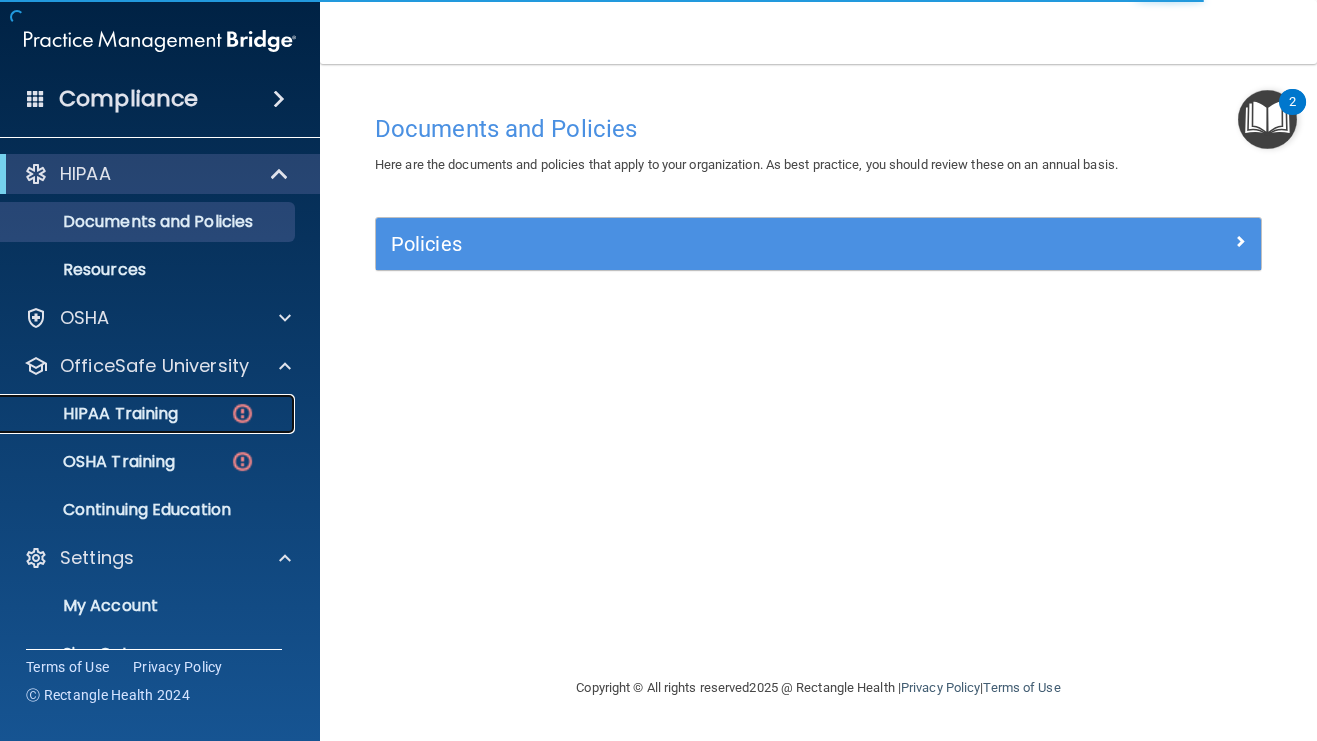 click on "HIPAA Training" at bounding box center [95, 414] 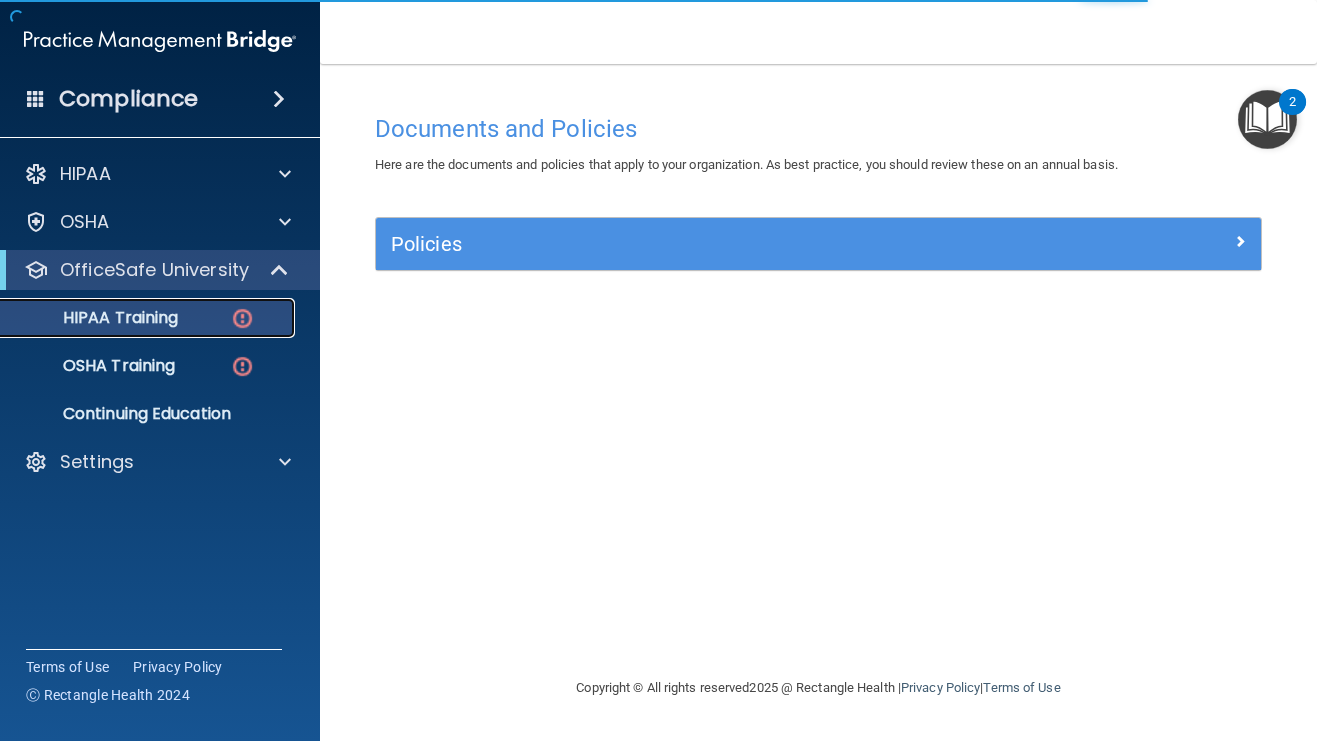 click on "HIPAA Training" at bounding box center [95, 318] 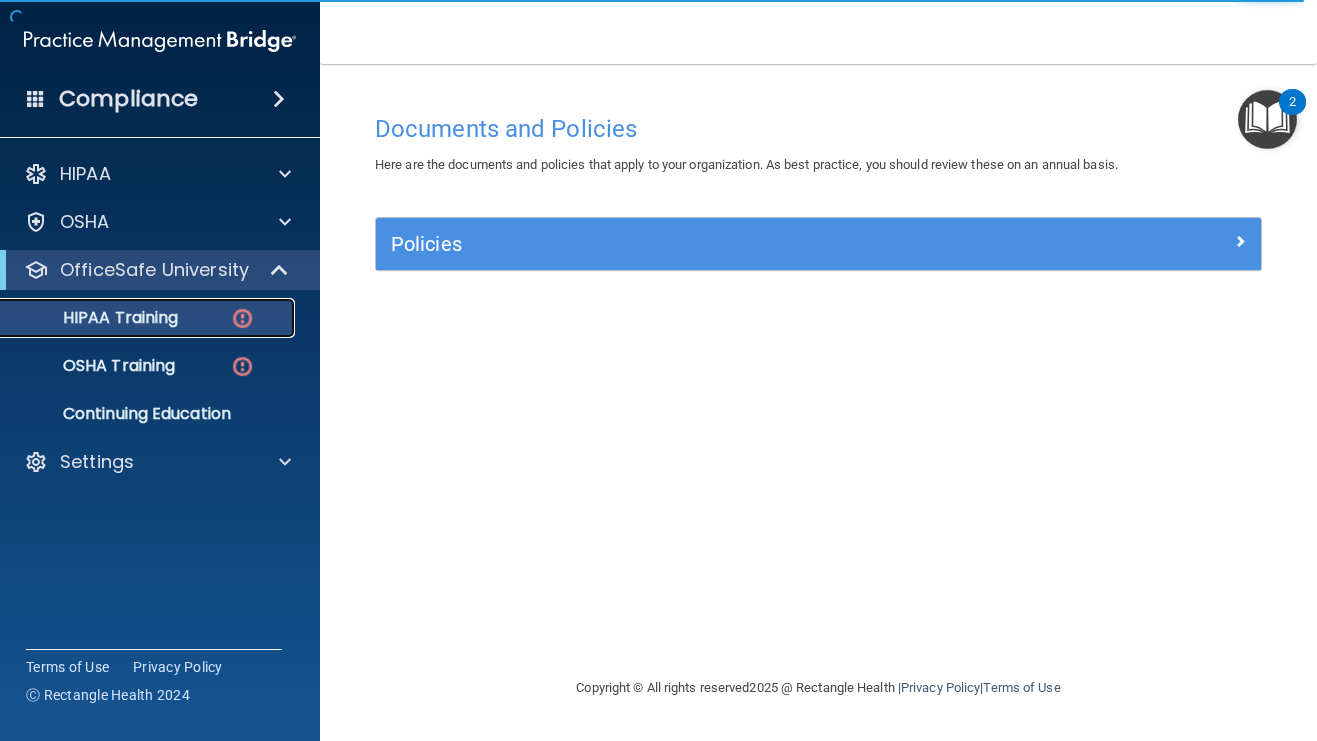 click at bounding box center [242, 318] 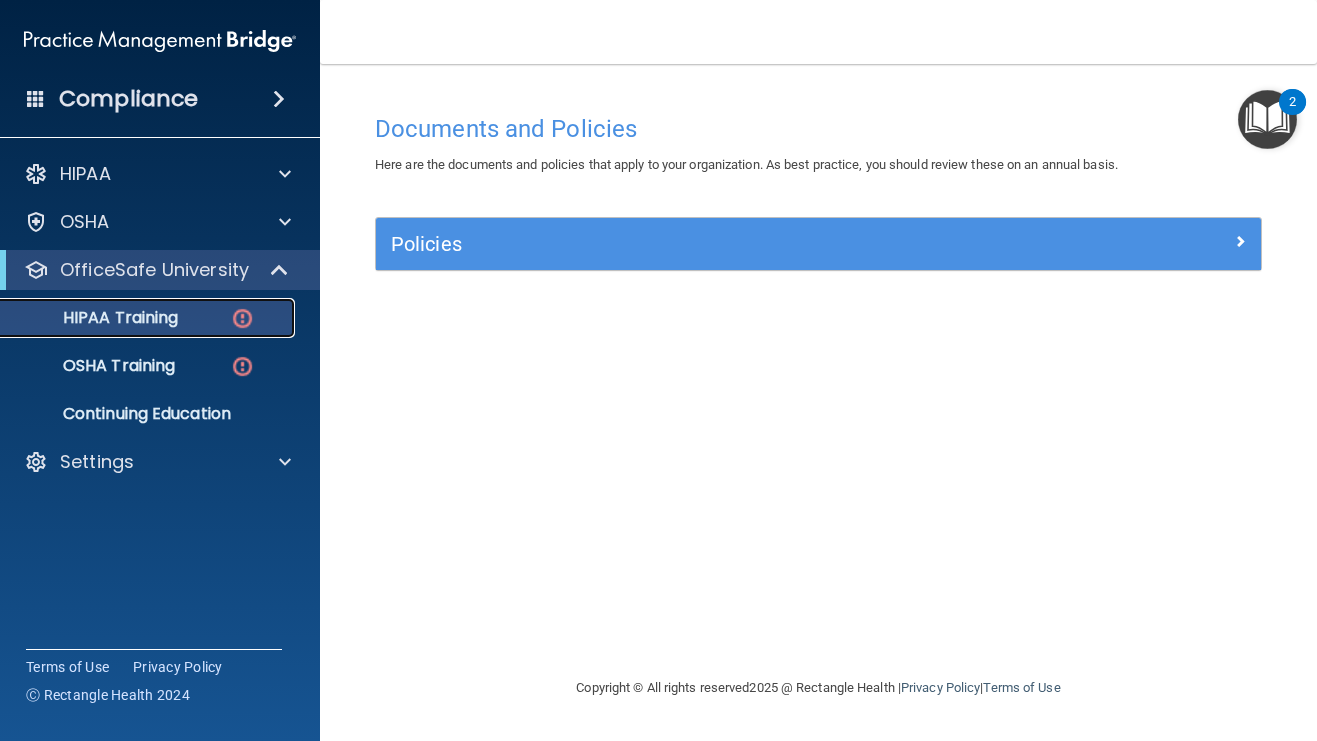 click on "HIPAA Training" at bounding box center [137, 318] 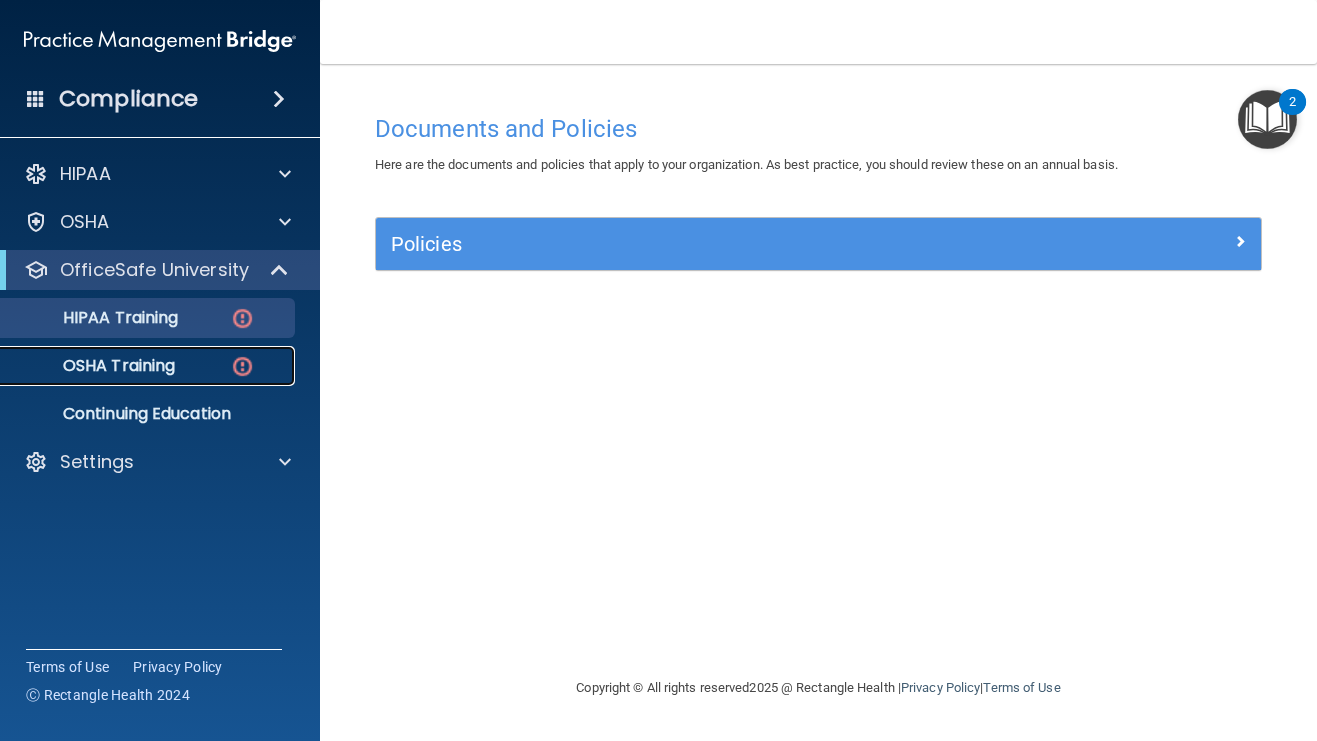 click on "OSHA Training" at bounding box center (137, 366) 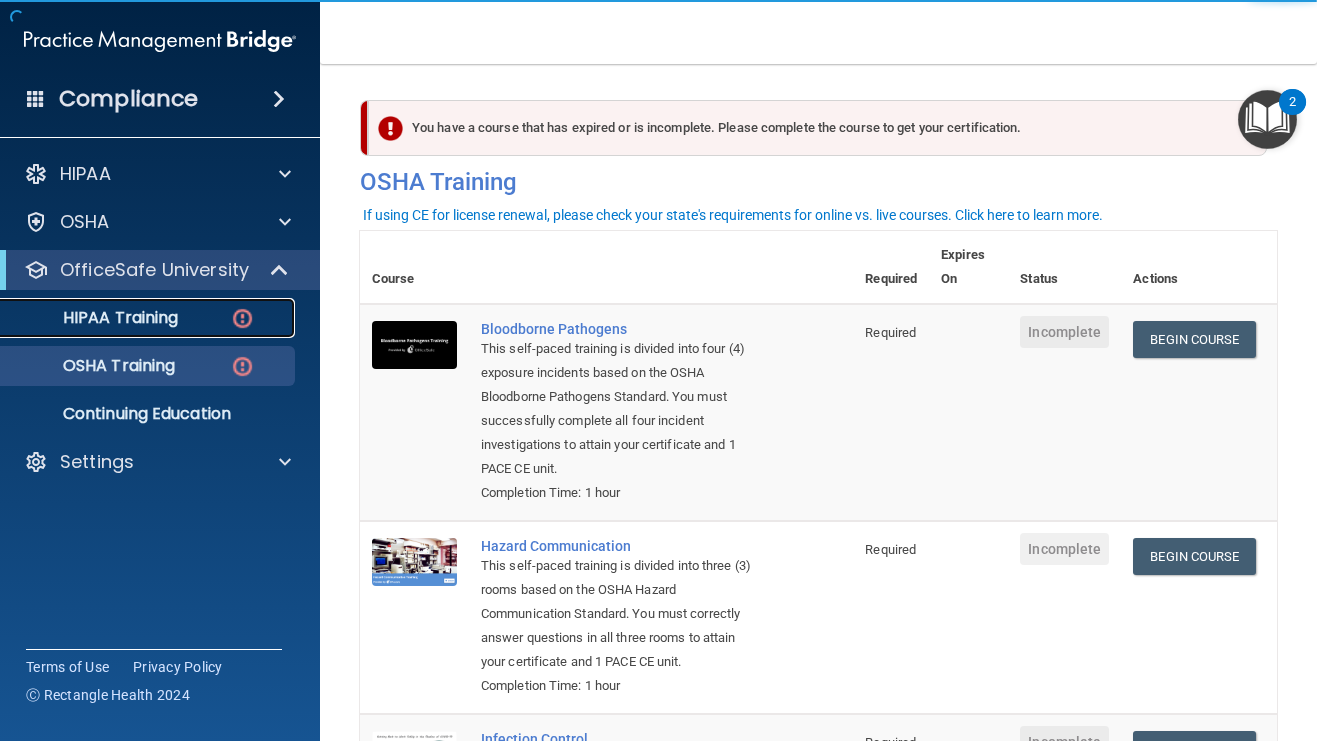 click on "HIPAA Training" at bounding box center (95, 318) 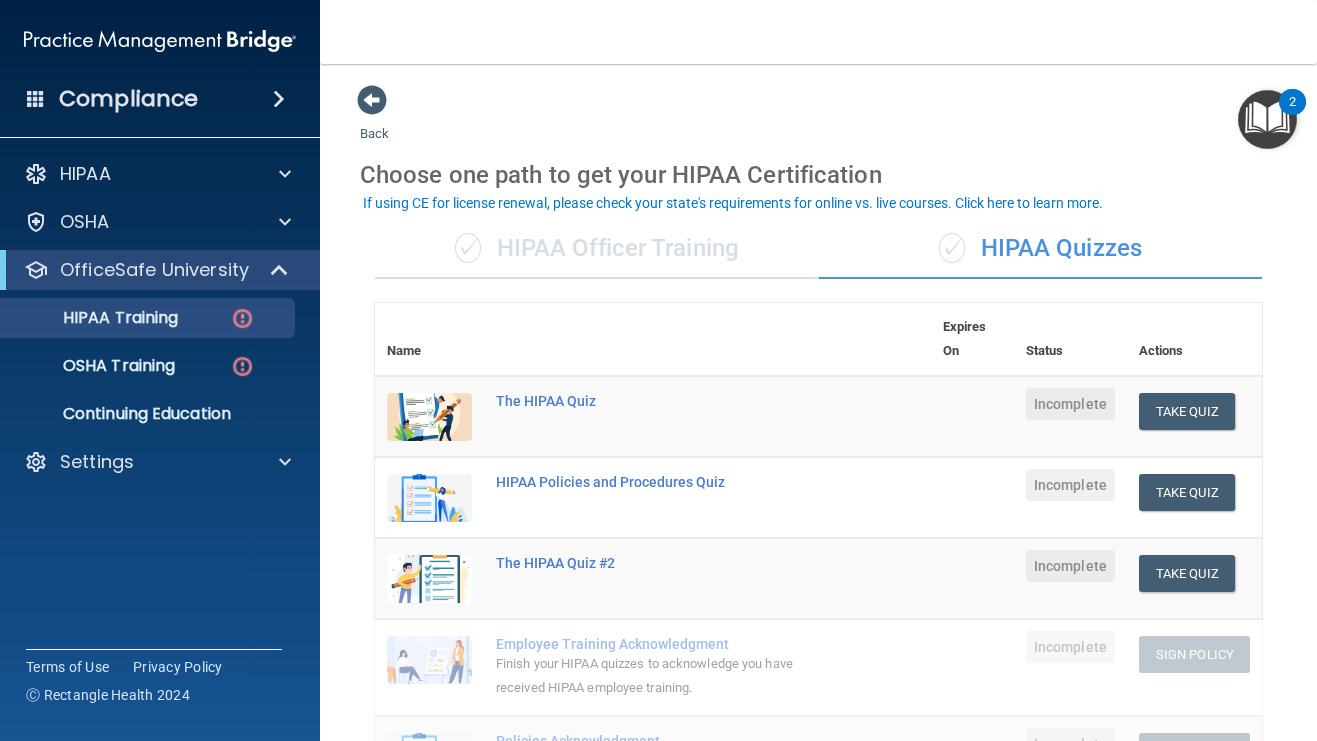 click on "✓   HIPAA Officer Training" at bounding box center (597, 249) 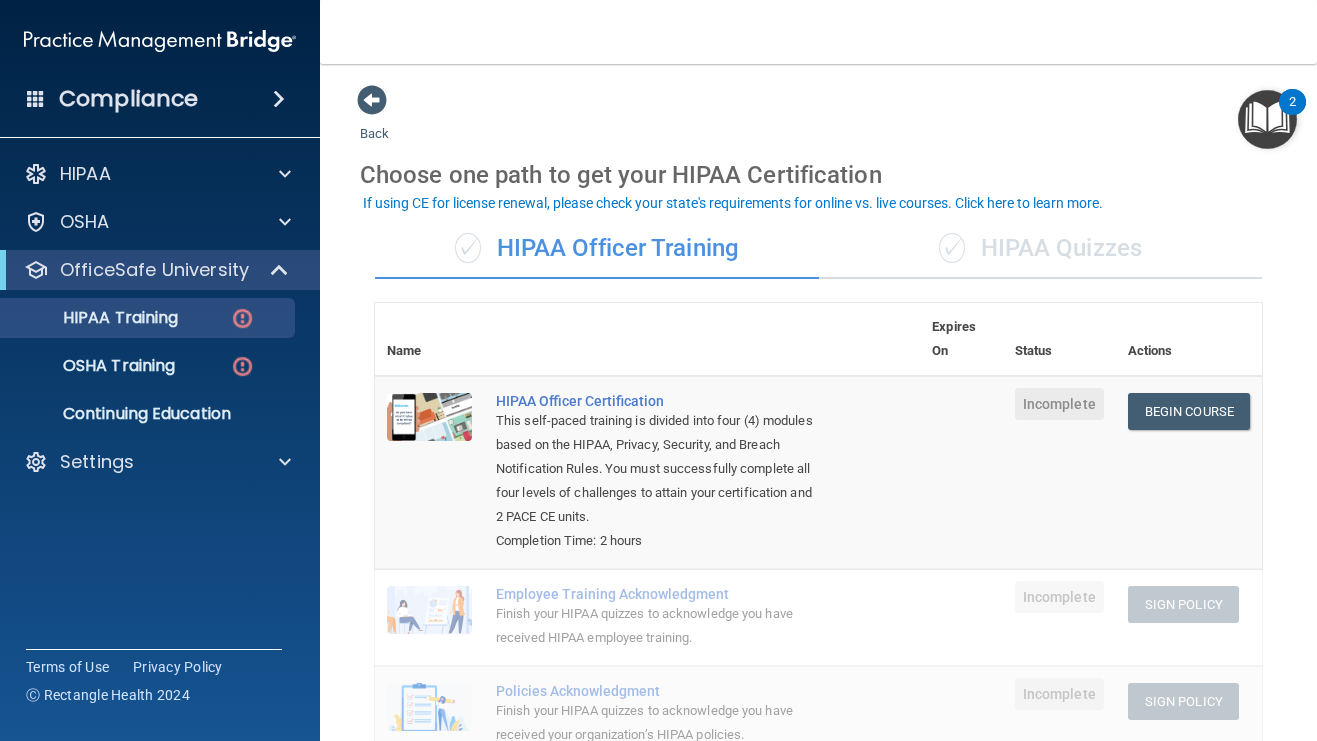 click on "✓   HIPAA Quizzes" at bounding box center (1041, 249) 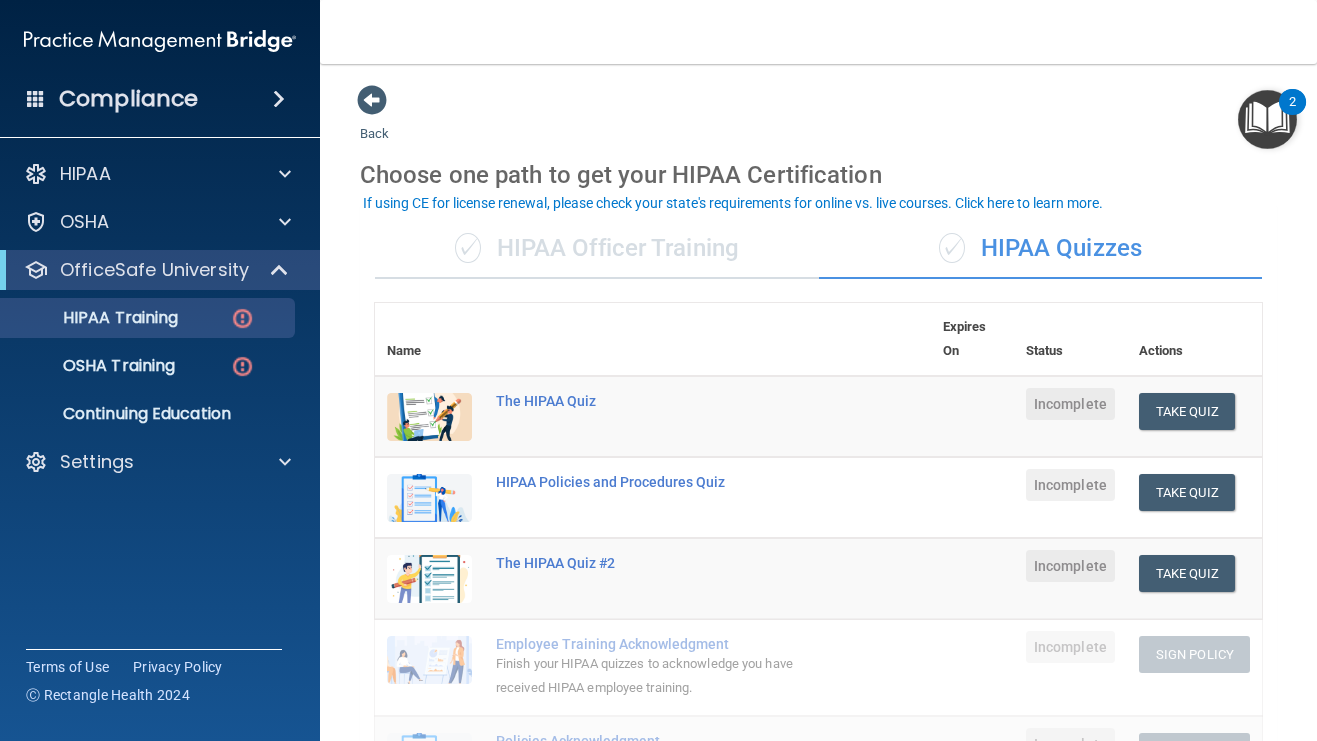 click on "✓   HIPAA Officer Training" at bounding box center [597, 249] 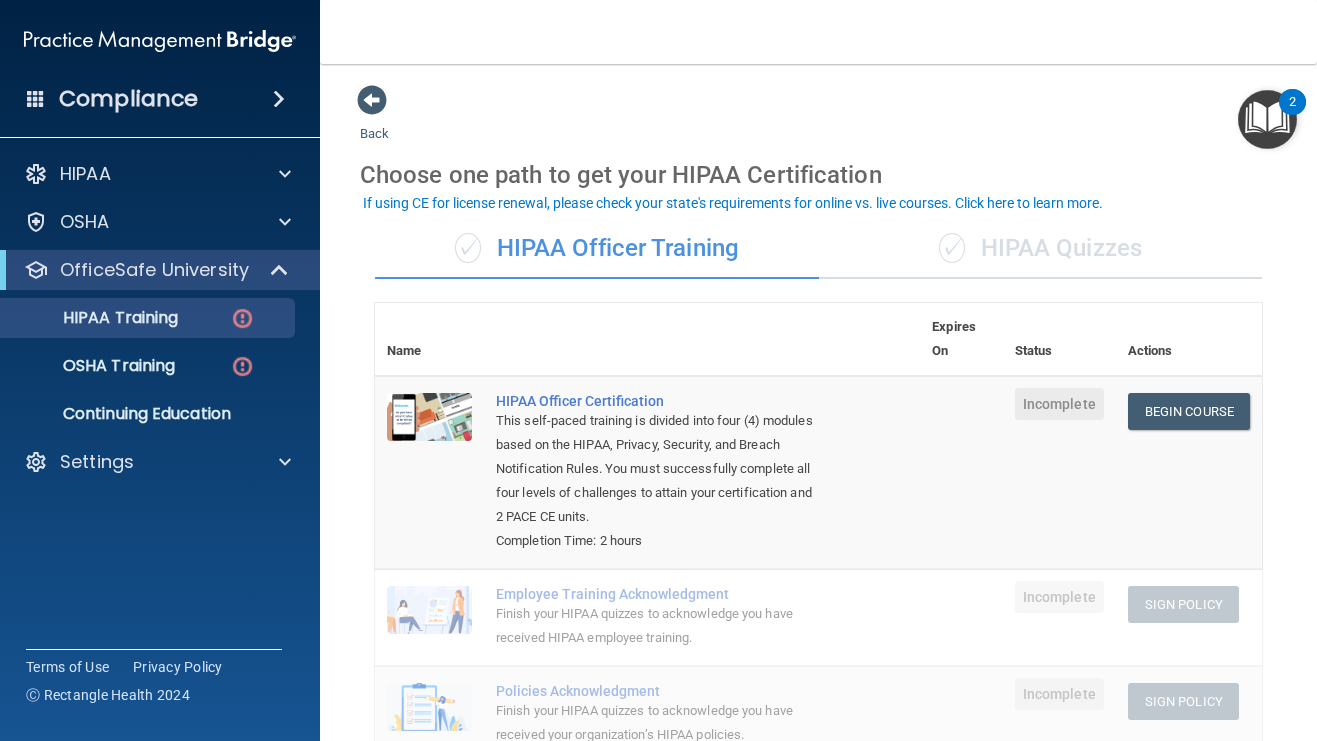 click on "✓" at bounding box center [952, 248] 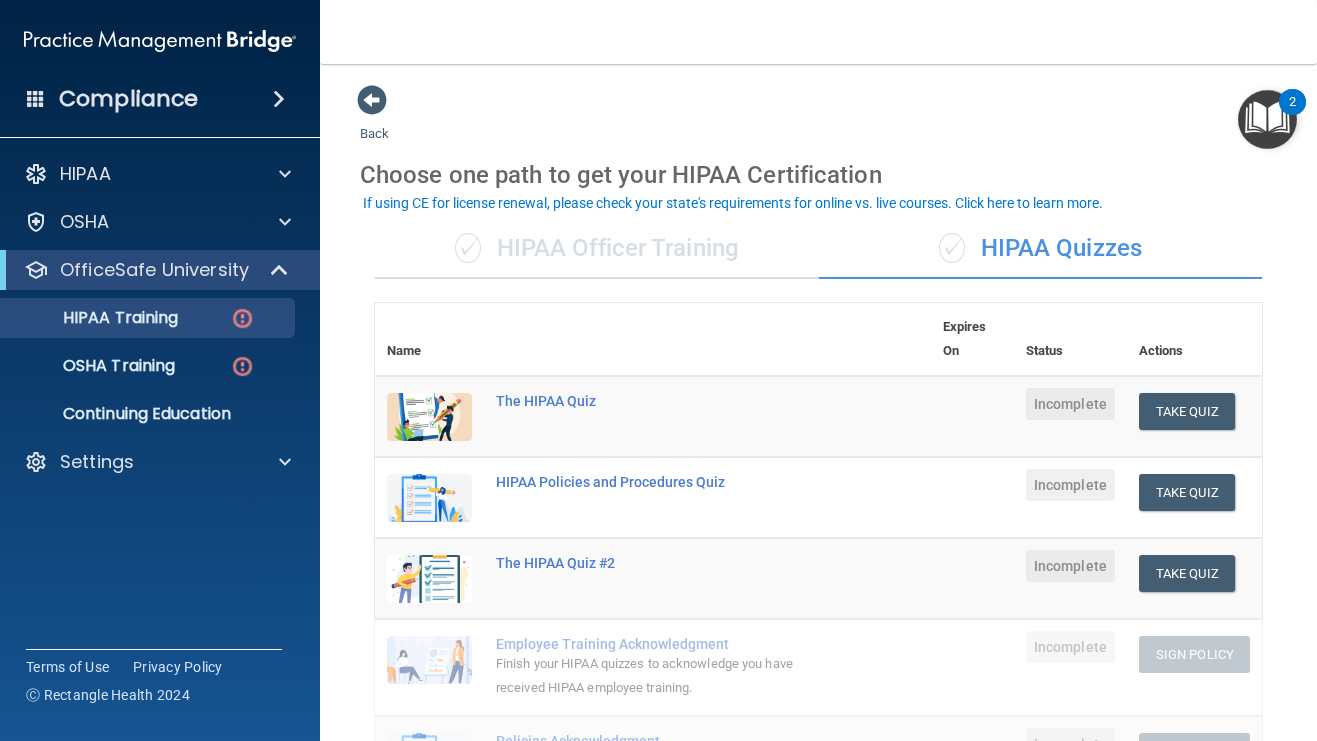 click on "✓   HIPAA Officer Training" at bounding box center [597, 249] 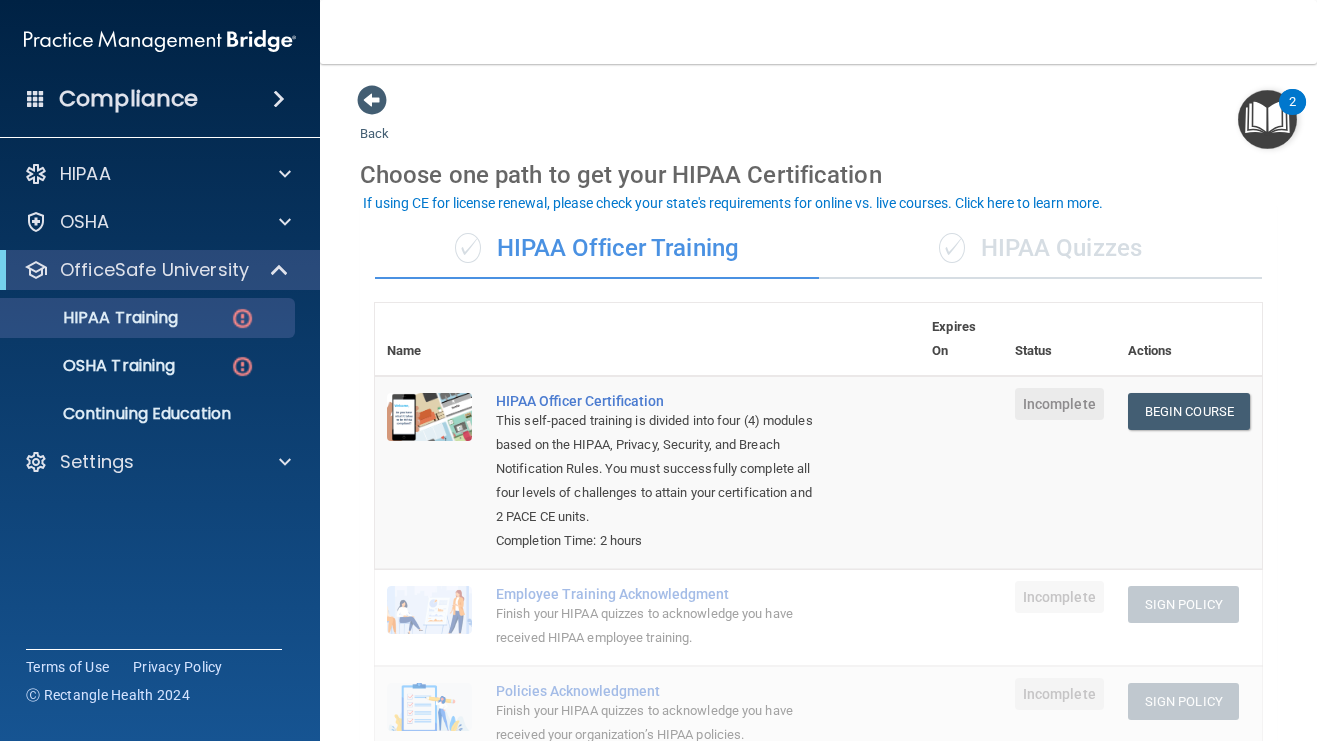 click on "✓" at bounding box center [952, 248] 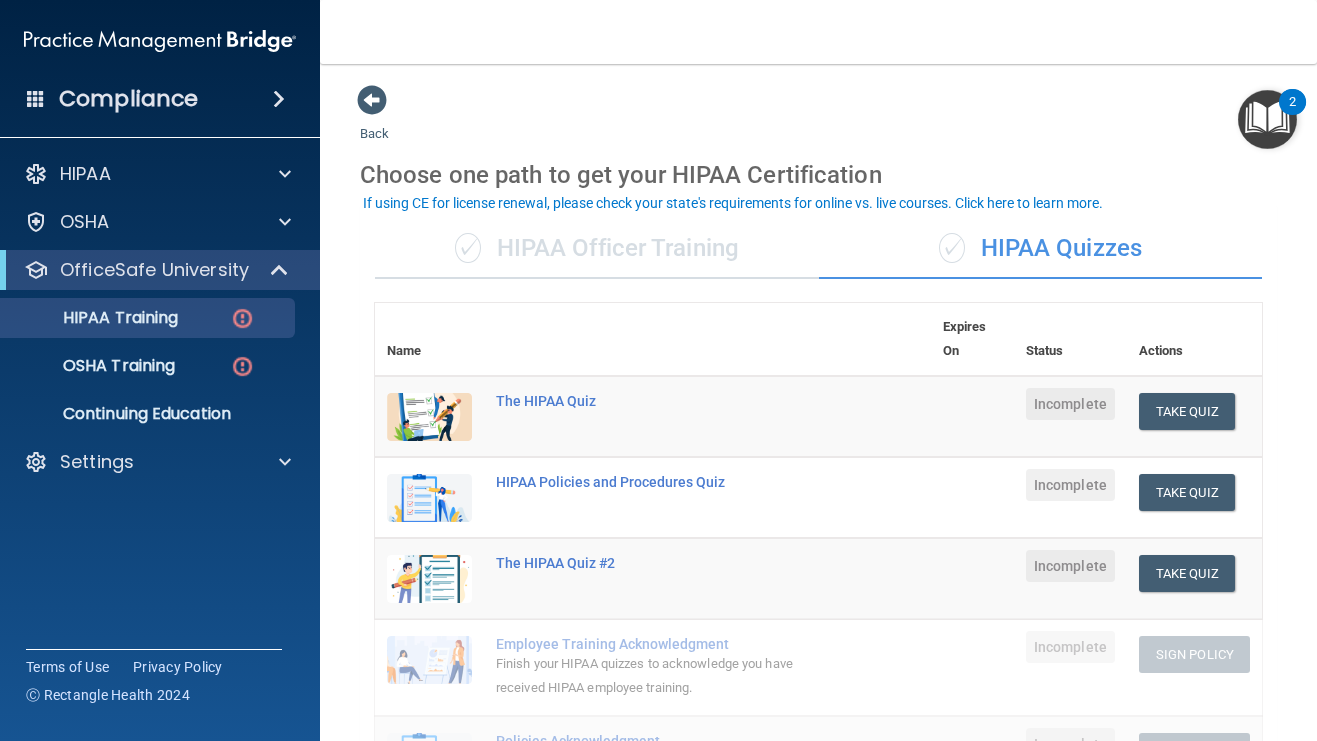 click on "✓   HIPAA Officer Training" at bounding box center [597, 249] 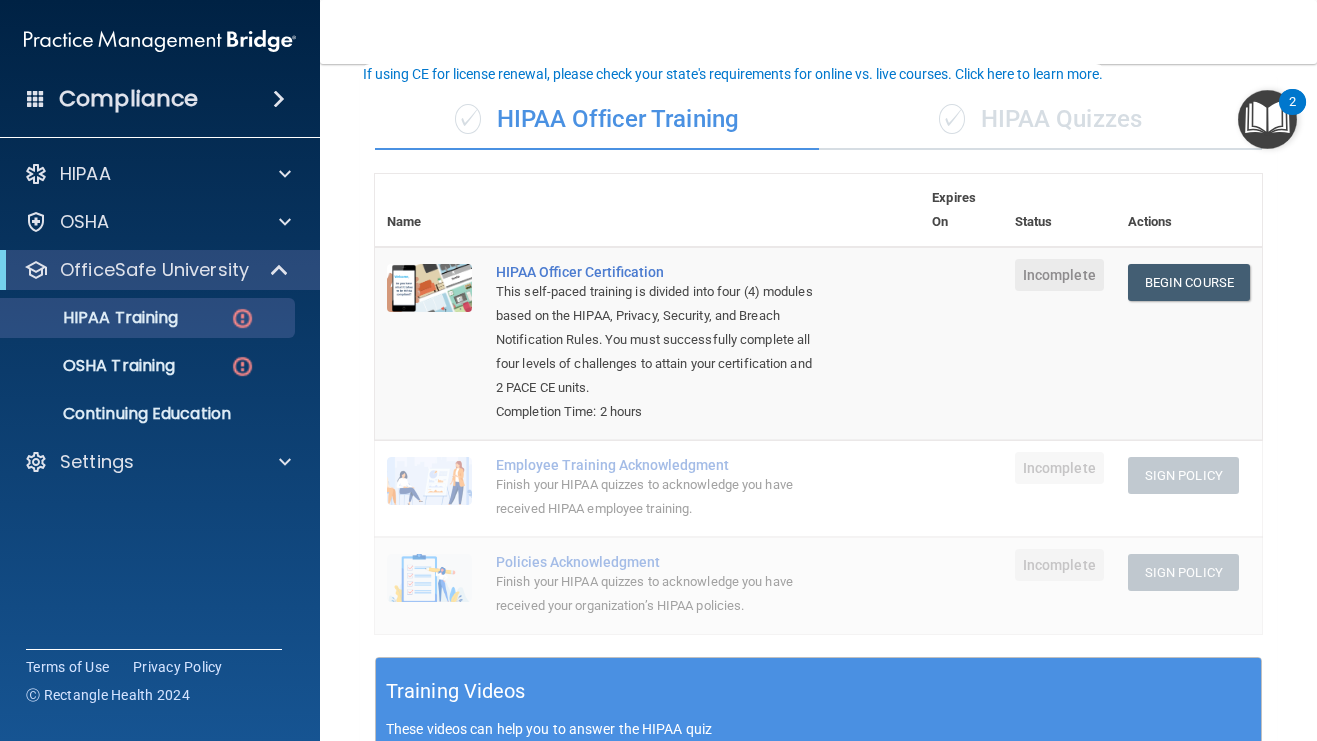 scroll, scrollTop: 130, scrollLeft: 0, axis: vertical 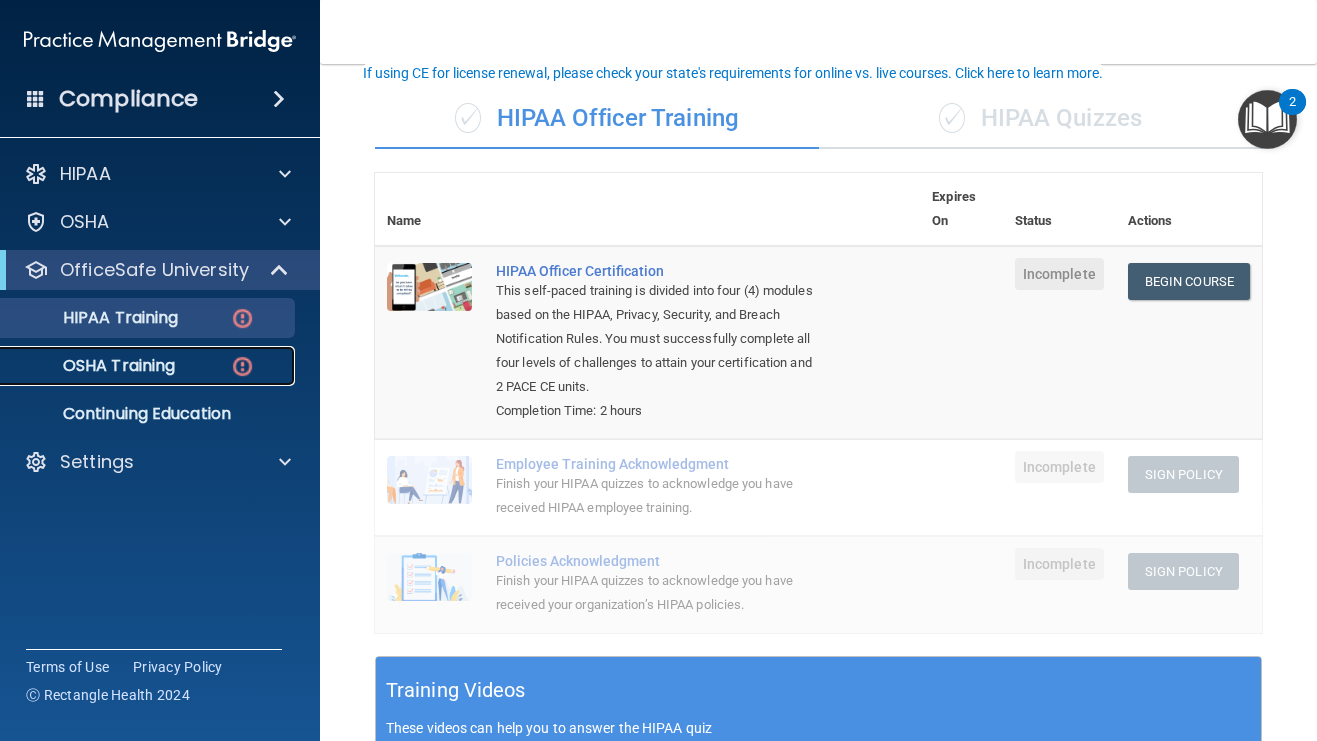 click on "OSHA Training" at bounding box center (94, 366) 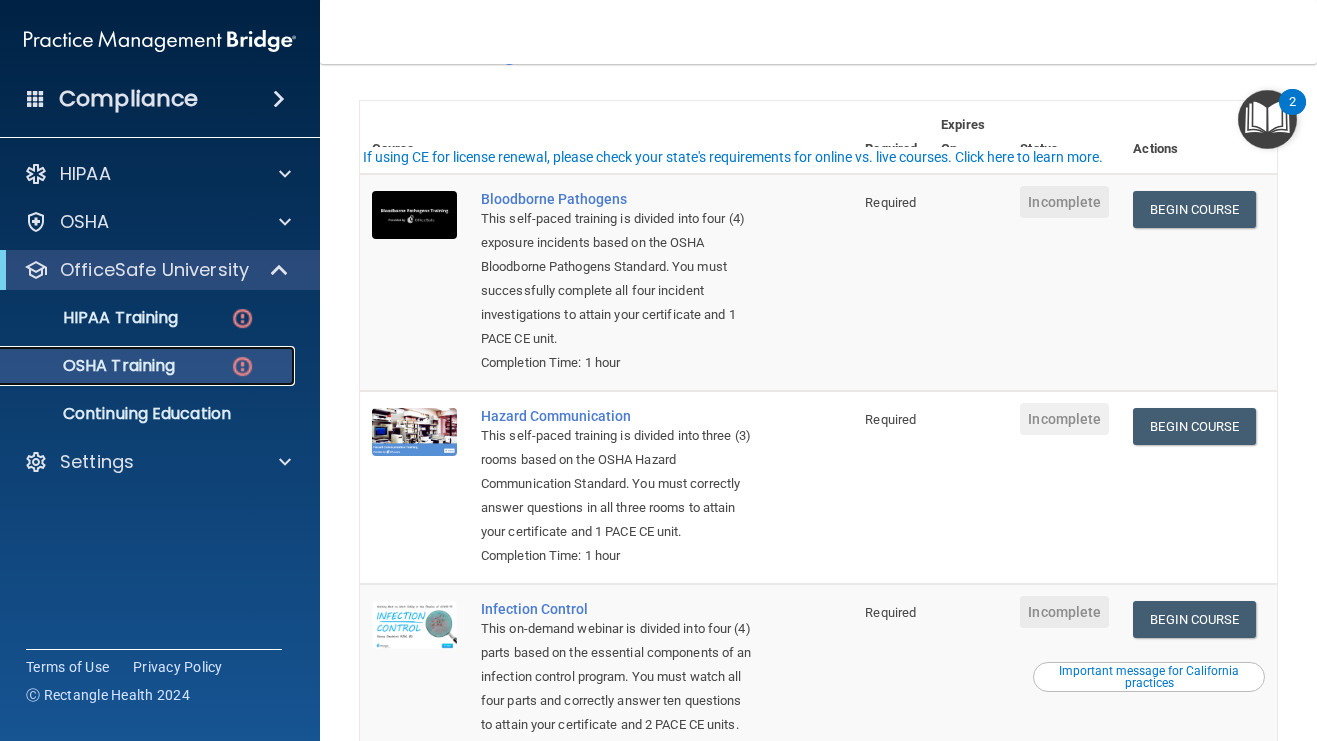 scroll, scrollTop: 0, scrollLeft: 0, axis: both 